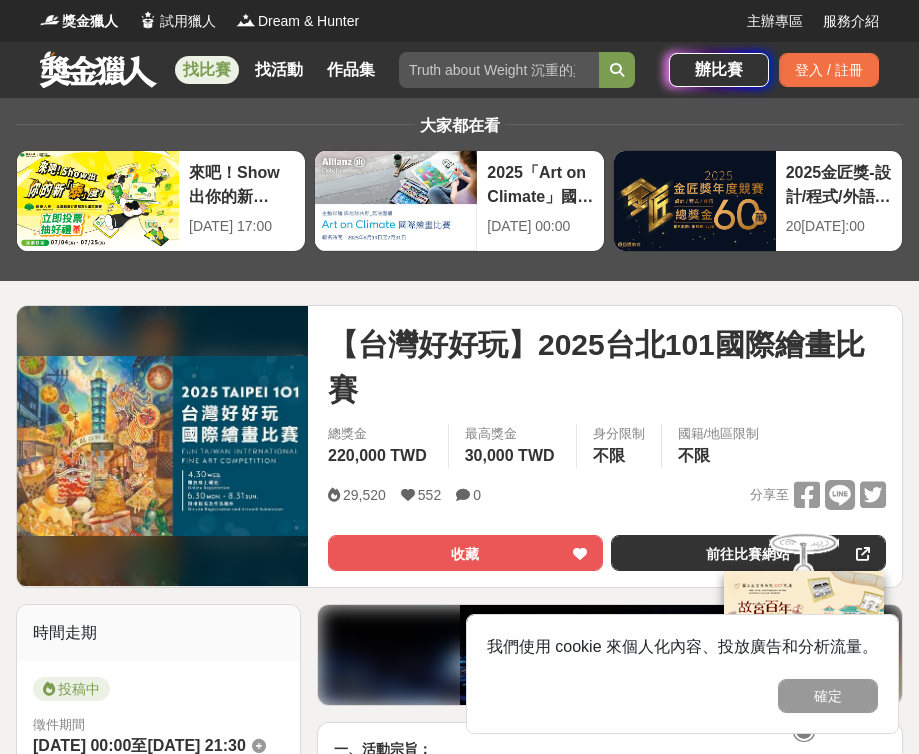 scroll, scrollTop: 0, scrollLeft: 0, axis: both 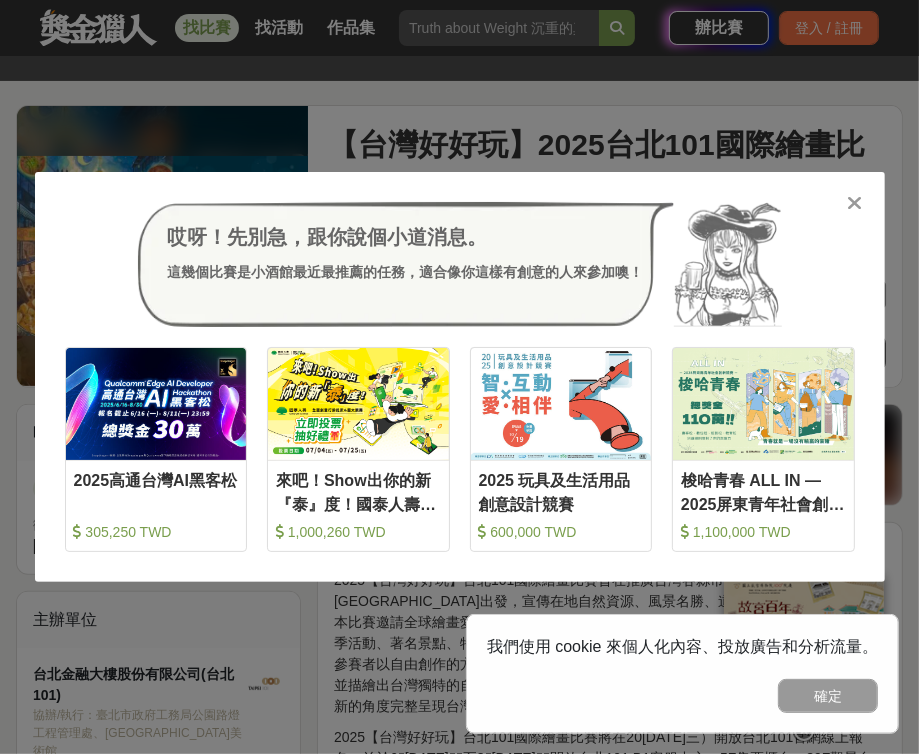 click at bounding box center [854, 203] 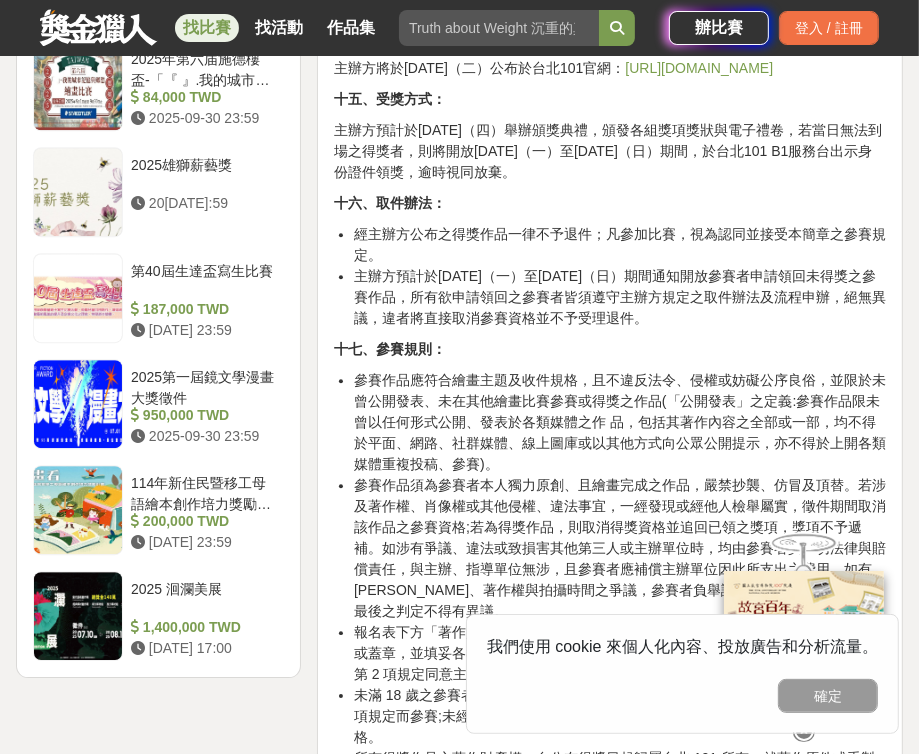 scroll, scrollTop: 3400, scrollLeft: 0, axis: vertical 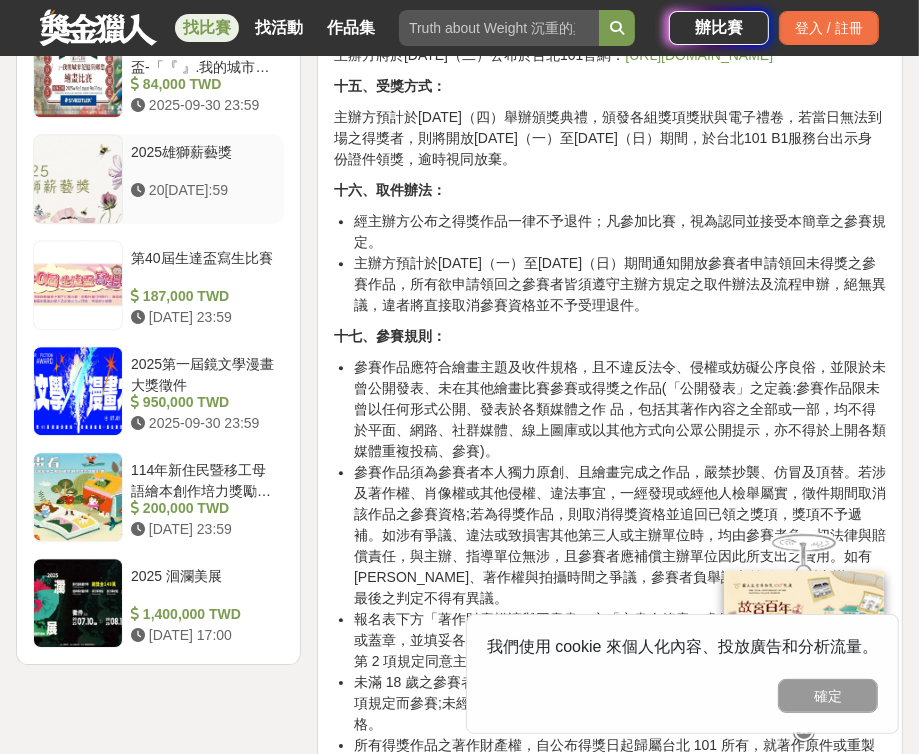 click on "2025雄獅薪藝獎" at bounding box center [203, 161] 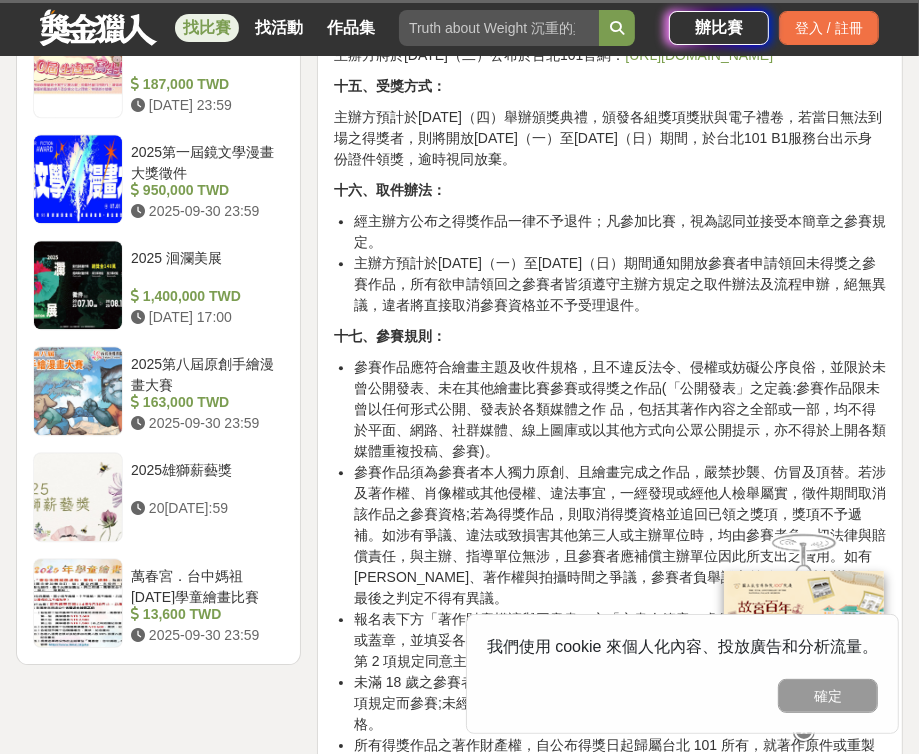 scroll, scrollTop: 3396, scrollLeft: 0, axis: vertical 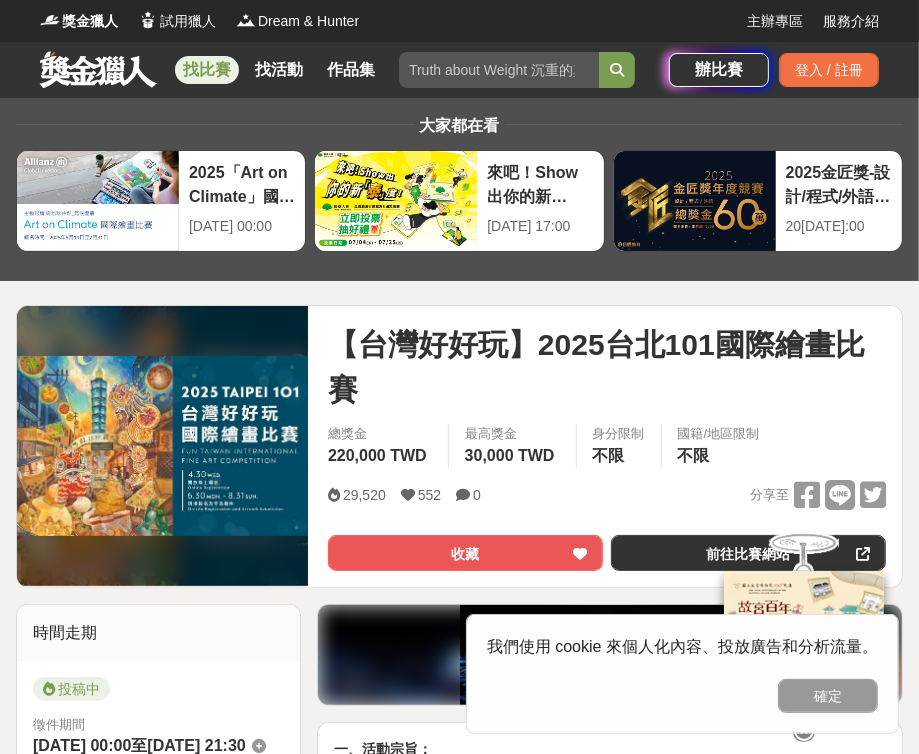 click on "找比賽" at bounding box center [207, 70] 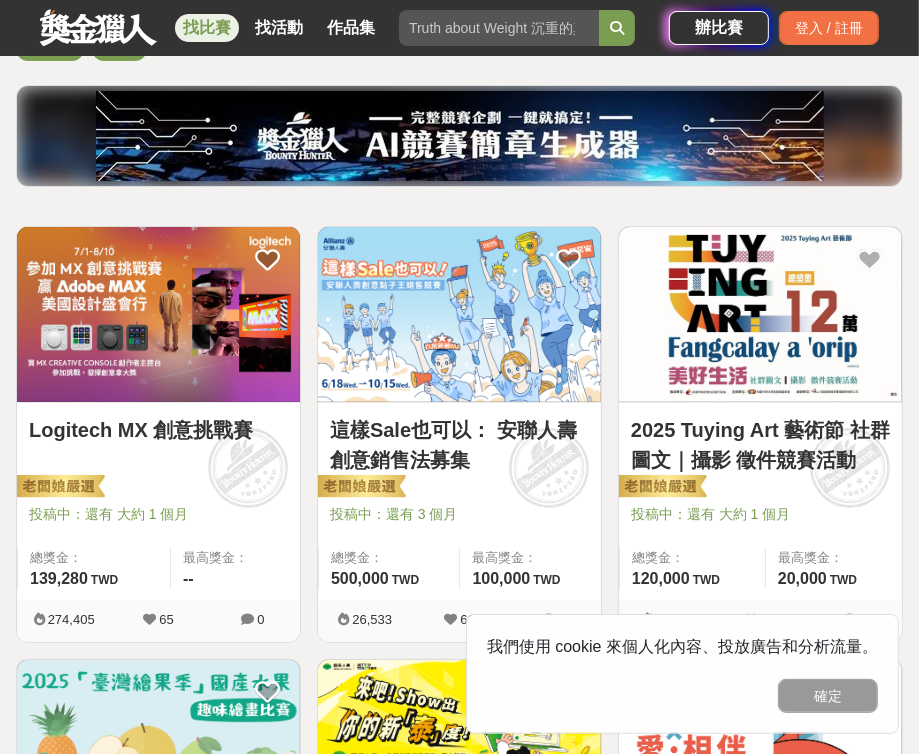 scroll, scrollTop: 455, scrollLeft: 0, axis: vertical 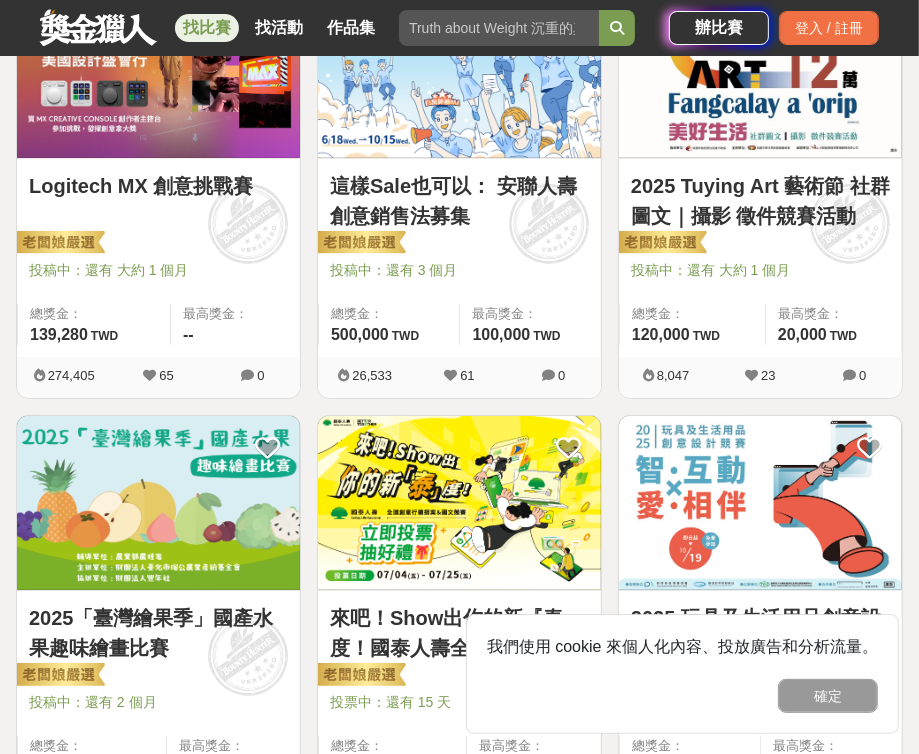 click at bounding box center [459, 70] 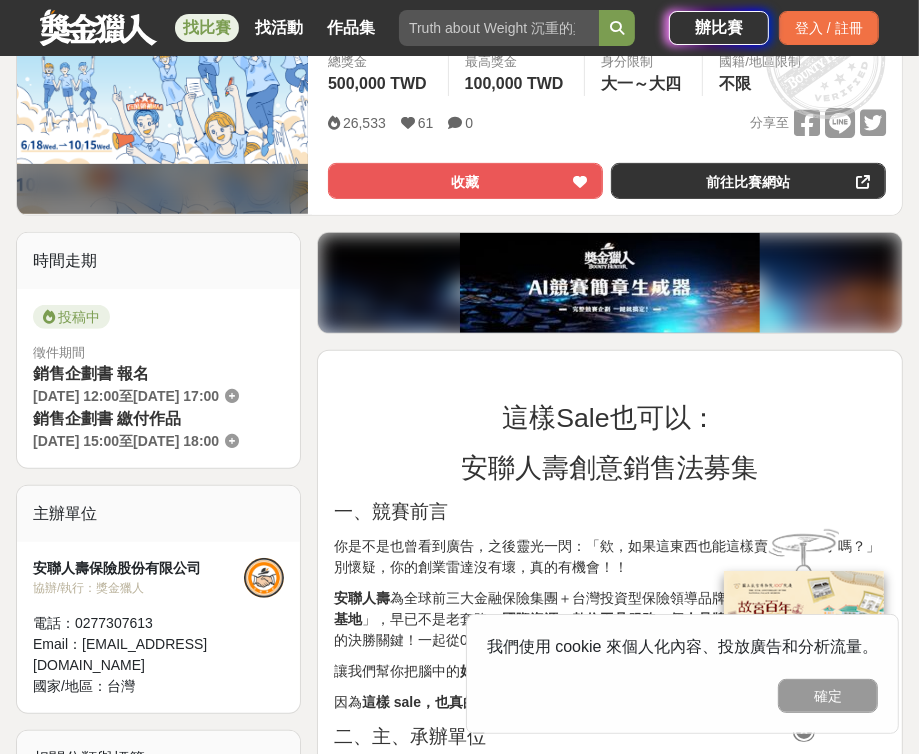 scroll, scrollTop: 248, scrollLeft: 0, axis: vertical 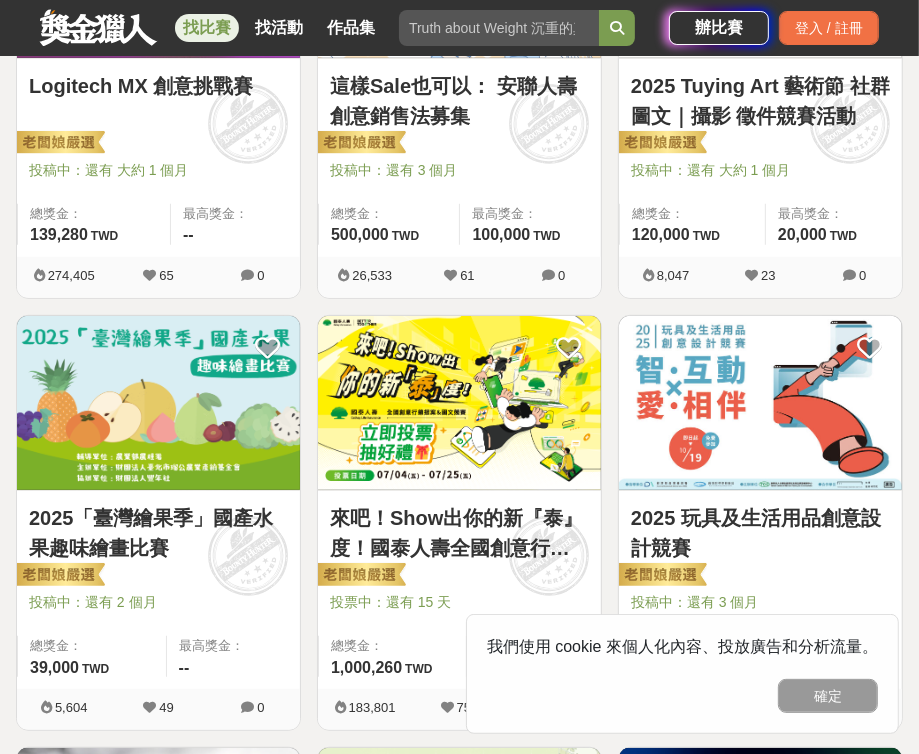 click at bounding box center [158, 403] 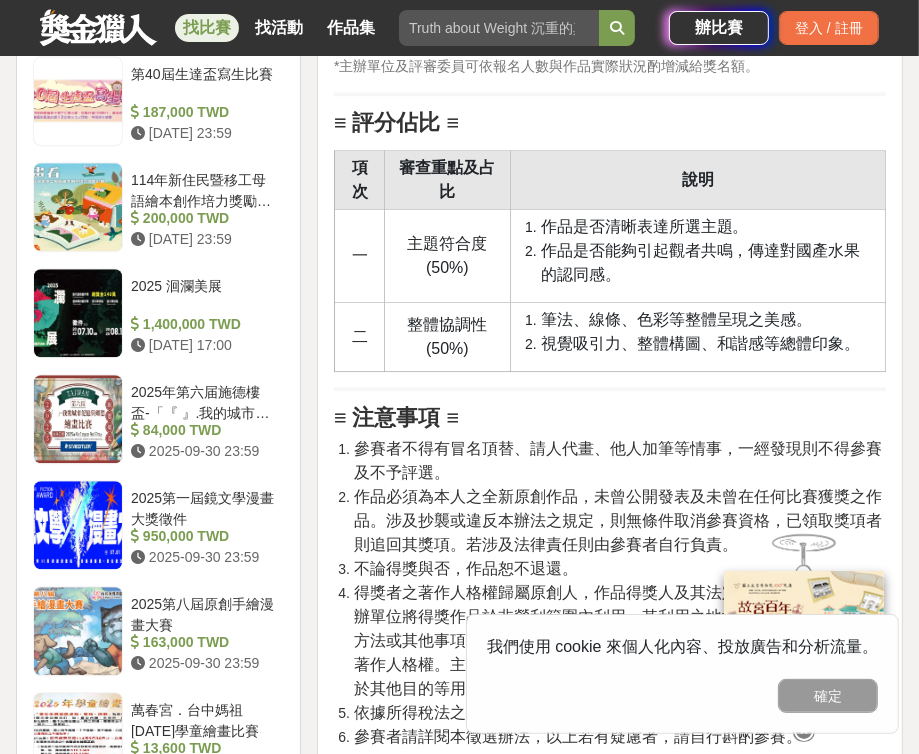 scroll, scrollTop: 3148, scrollLeft: 0, axis: vertical 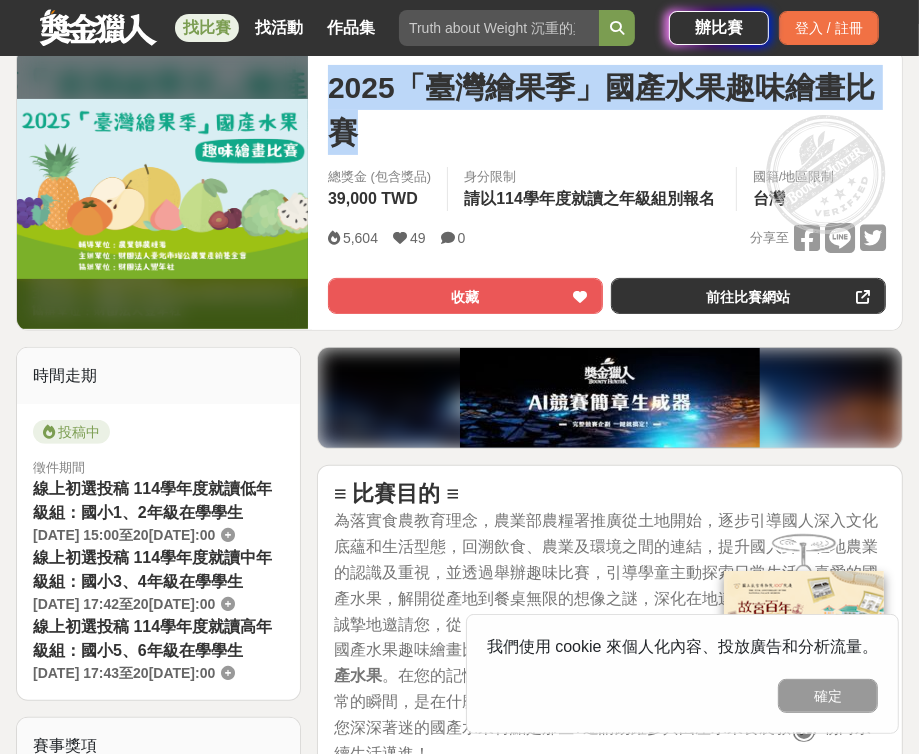 drag, startPoint x: 336, startPoint y: 99, endPoint x: 359, endPoint y: 126, distance: 35.468296 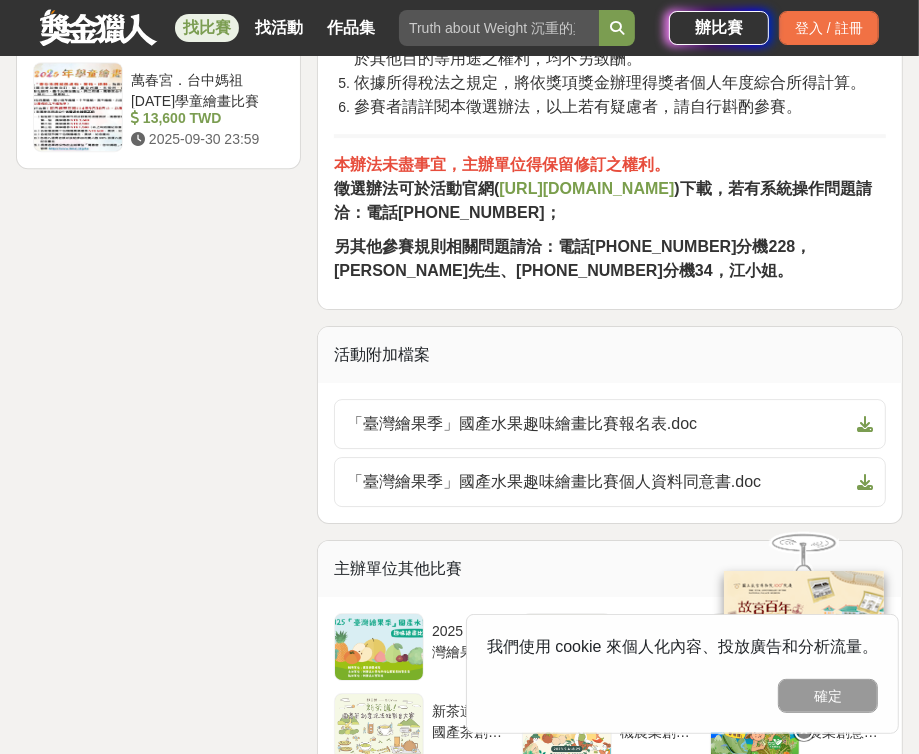 scroll, scrollTop: 3857, scrollLeft: 0, axis: vertical 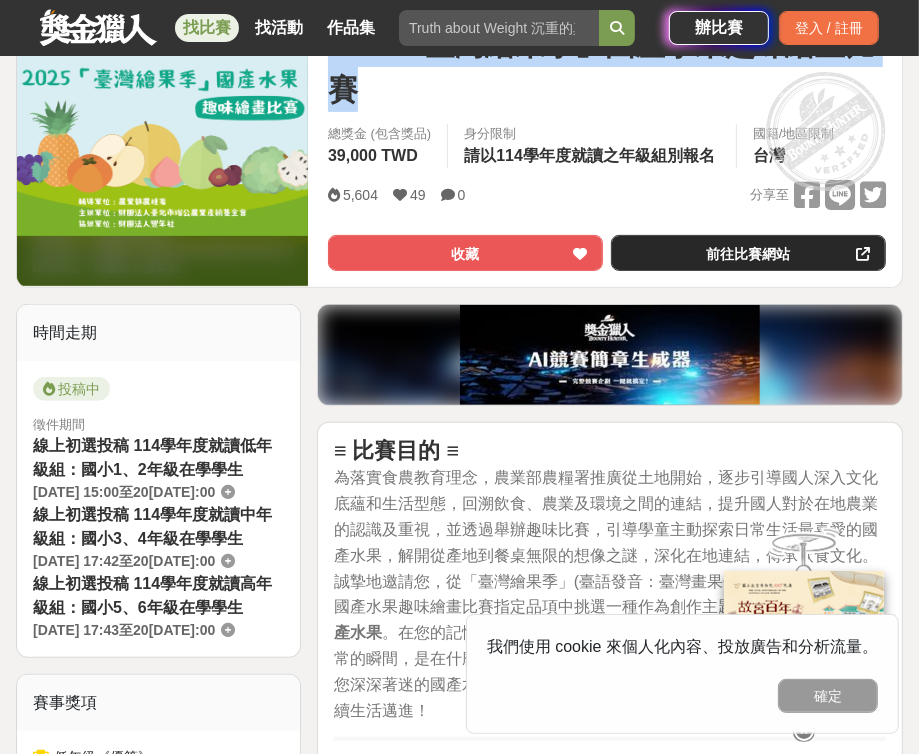 click on "前往比賽網站" at bounding box center (748, 253) 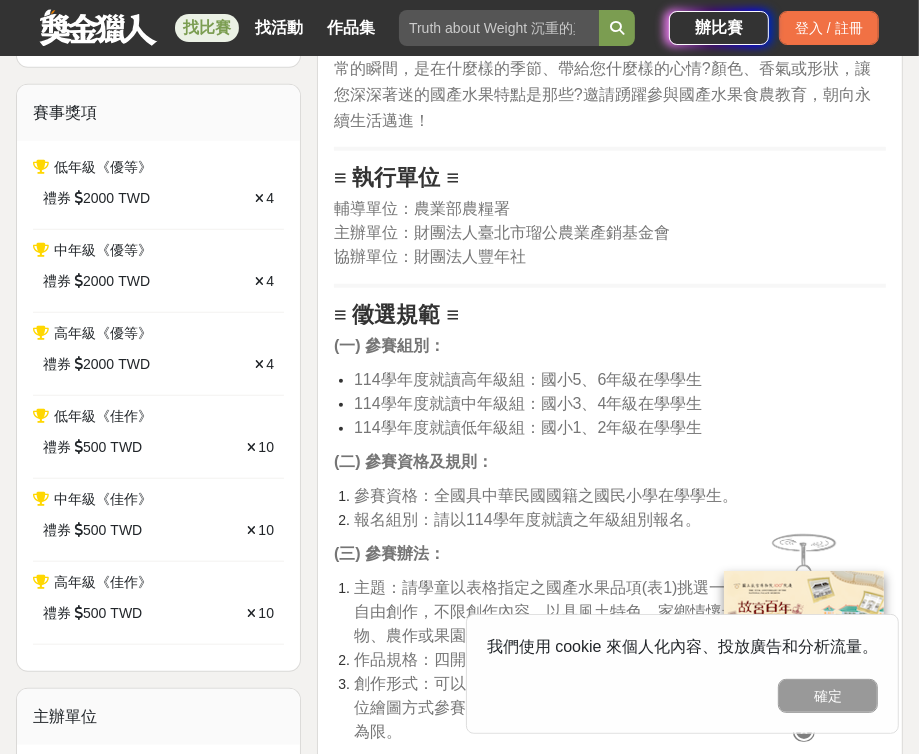 scroll, scrollTop: 900, scrollLeft: 0, axis: vertical 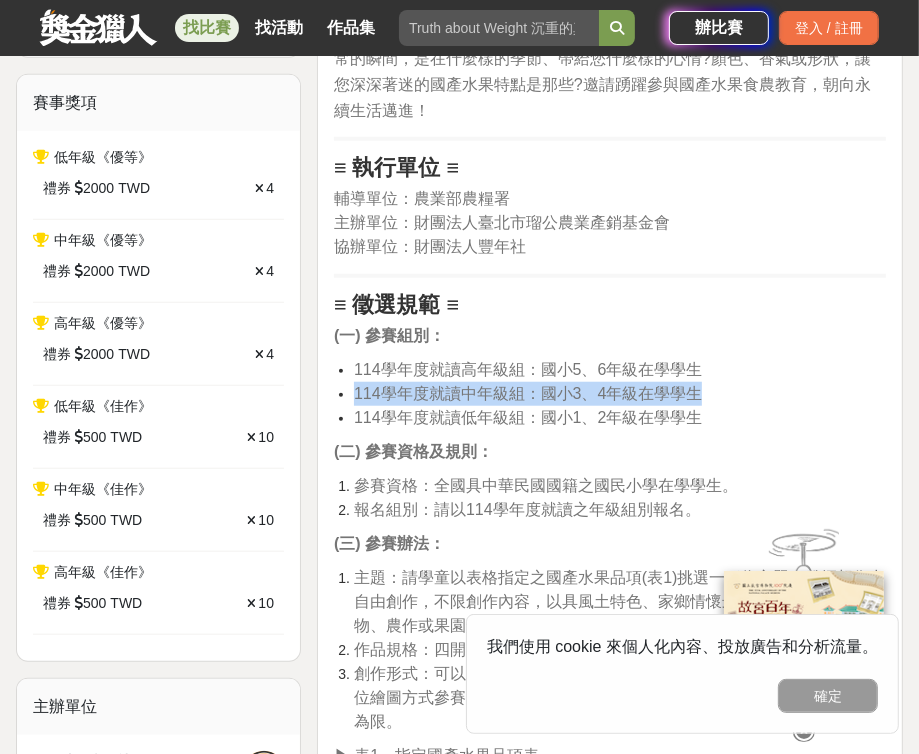 drag, startPoint x: 712, startPoint y: 395, endPoint x: 336, endPoint y: 407, distance: 376.19144 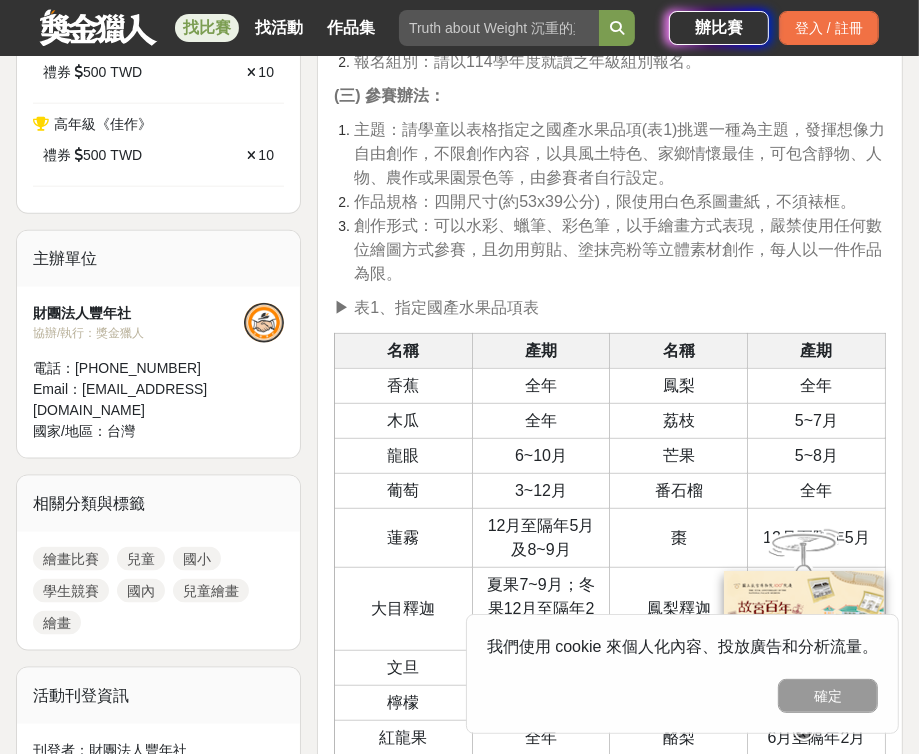scroll, scrollTop: 1300, scrollLeft: 0, axis: vertical 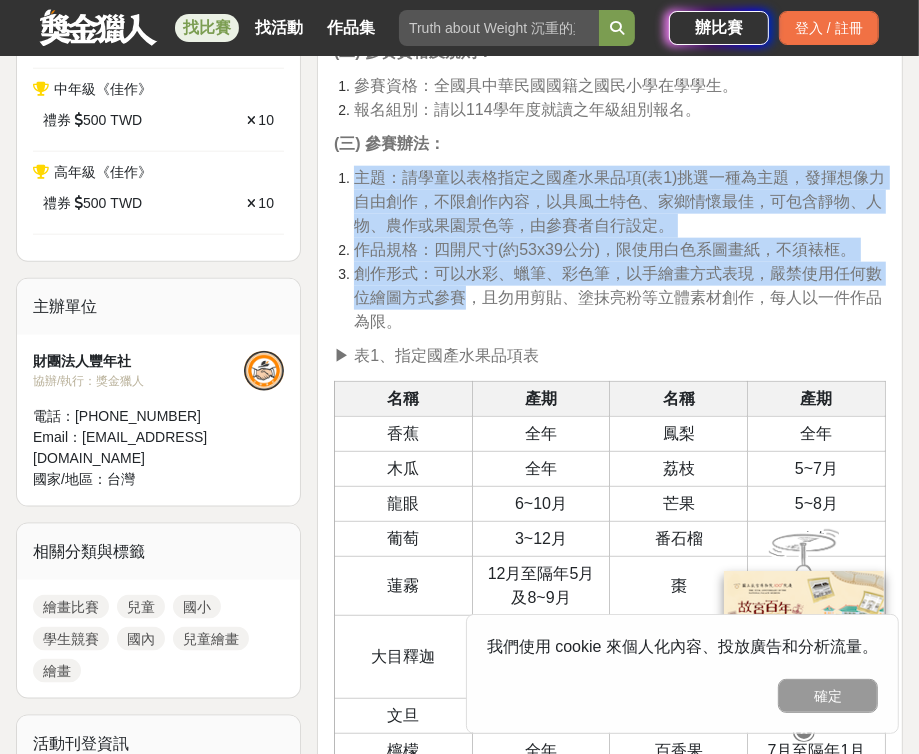 drag, startPoint x: 339, startPoint y: 183, endPoint x: 466, endPoint y: 299, distance: 172.00291 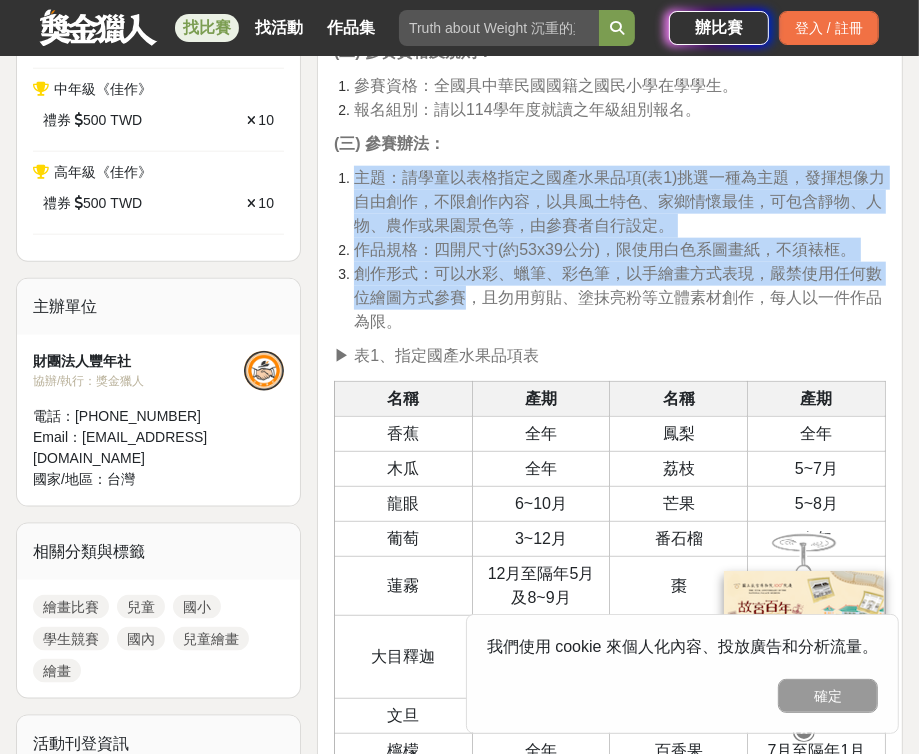 click on "主題：請學童以表格指定之國產水果品項(表1)挑選一種為主題，發揮想像力自由創作，不限創作內容，以具風土特色、家鄉情懷最佳，可包含靜物、人物、農作或果園景色等，由參賽者自行設定。 作品規格：四開尺寸(約53x39公分)，限使用白色系圖畫紙，不須裱框。 創作形式：可以水彩、蠟筆、彩色筆，以手繪畫方式表現，嚴禁使用任何數位繪圖方式參賽，且勿用剪貼、塗抹亮粉等立體素材創作，每人以一件作品為限。" at bounding box center (610, 250) 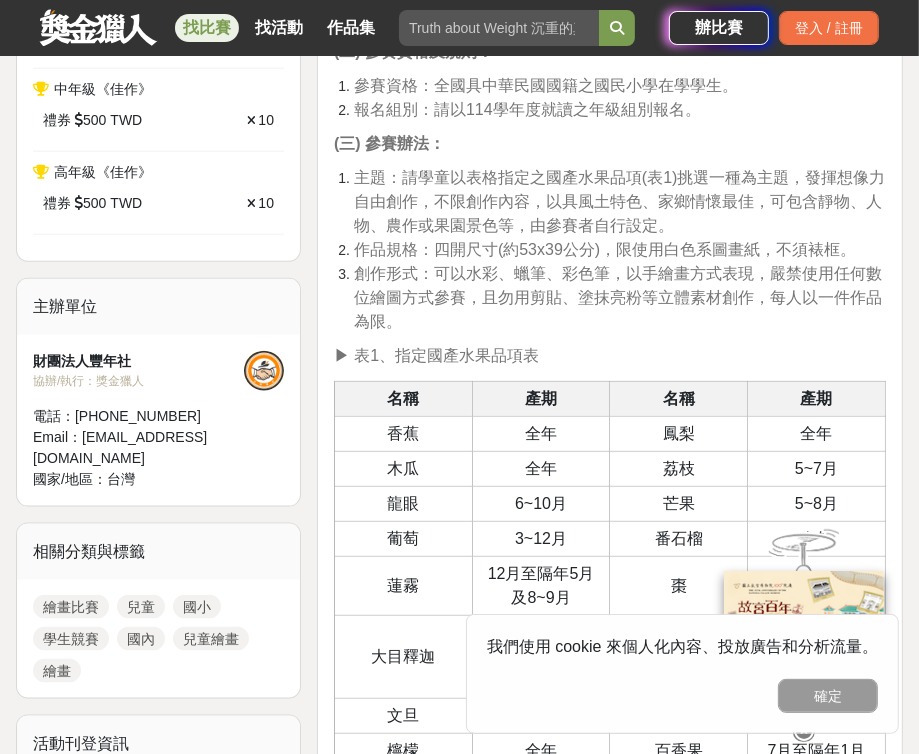 click on "(三) 參賽辦法：" at bounding box center [389, 143] 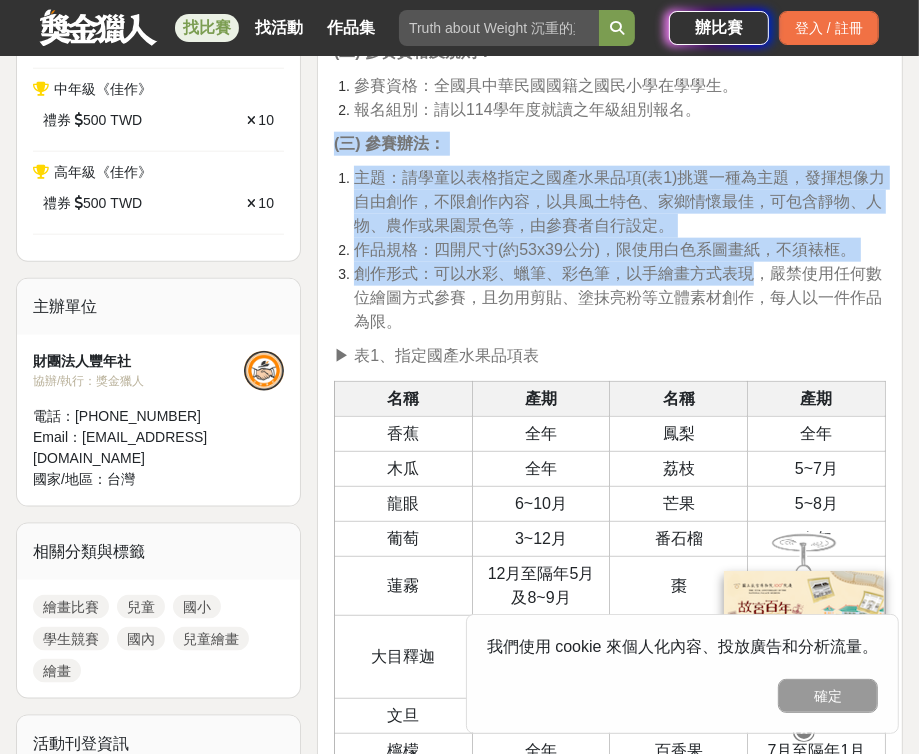 drag, startPoint x: 333, startPoint y: 156, endPoint x: 760, endPoint y: 278, distance: 444.0867 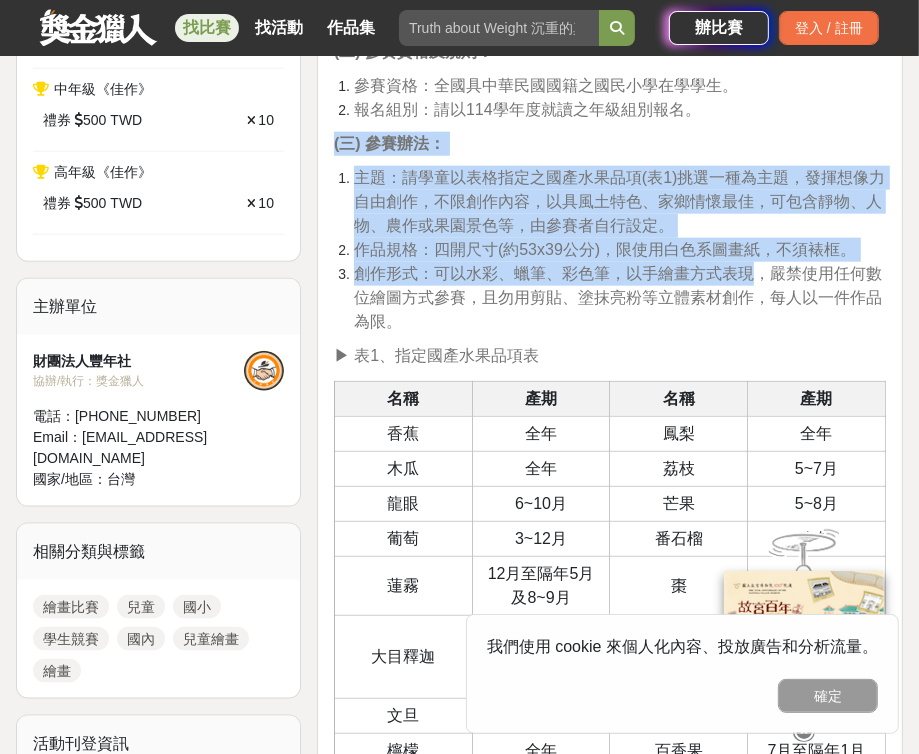 click on "≡ 比賽目的 ≡ 為落實食農教育理念，農業部農糧署推廣從土地開始，逐步引導國人深入文化底蘊和生活型態，回溯飲食、農業及環境之間的連結，提升國人對於在地農業的認識及重視，並透過舉辦趣味比賽，引導學童主動探索日常生活最喜愛的國產水果，解開從產地到餐桌無限的想像之謎，深化在地連結，傳承飲食文化。誠摯地邀請您，從「臺灣繪果季」(臺語發音：臺灣畫果子Tâi-uân uē-kó-tsí))國產水果趣味繪畫比賽指定品項中挑選一種作為創作主題，畫下您 最喜歡的國產水果 。在您的記憶中，那一顆國產水果、一場盛夏果園的風景、一次甜蜜日常的瞬間，是在什麼樣的季節、帶給您什麼樣的心情?顏色、香氣或形狀，讓您深深著迷的國產水果特點是那些?邀請踴躍參與國產水果食農教育，朝向永續生活邁進！ ≡ 執行單位 ≡ 輔導單位：農業部農糧署 名稱 產期" at bounding box center (610, 1076) 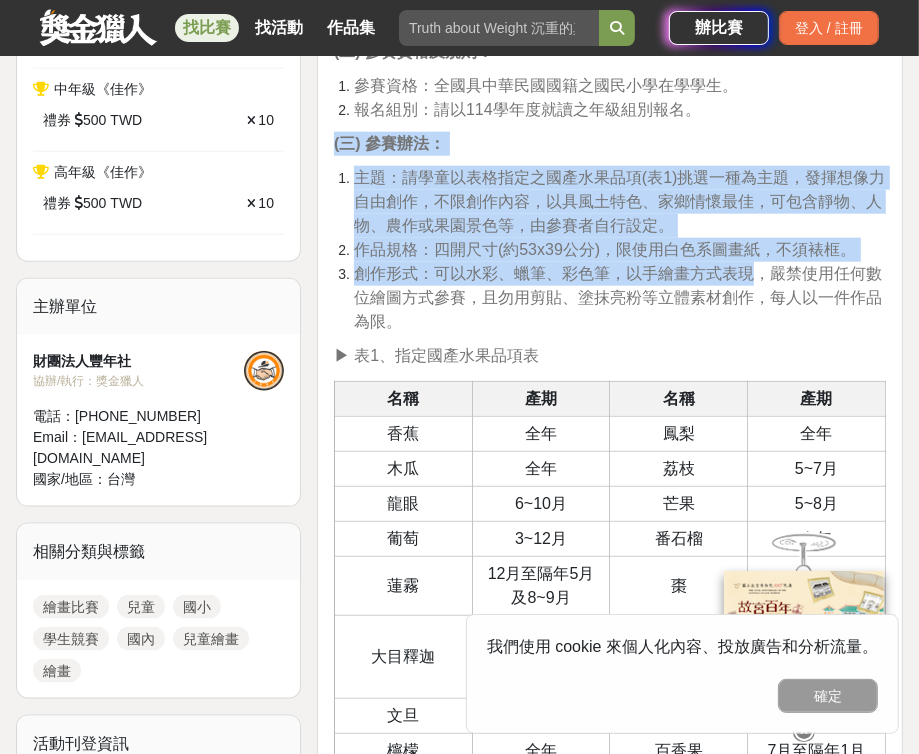 copy on "(三) 參賽辦法： 主題：請學童以表格指定之國產水果品項(表1)挑選一種為主題，發揮想像力自由創作，不限創作內容，以具風土特色、家鄉情懷最佳，可包含靜物、人物、農作或果園景色等，由參賽者自行設定。 作品規格：四開尺寸(約53x39公分)，限使用白色系圖畫紙，不須裱框。 創作形式：可以水彩、蠟筆、彩色筆，以手繪畫方式表現" 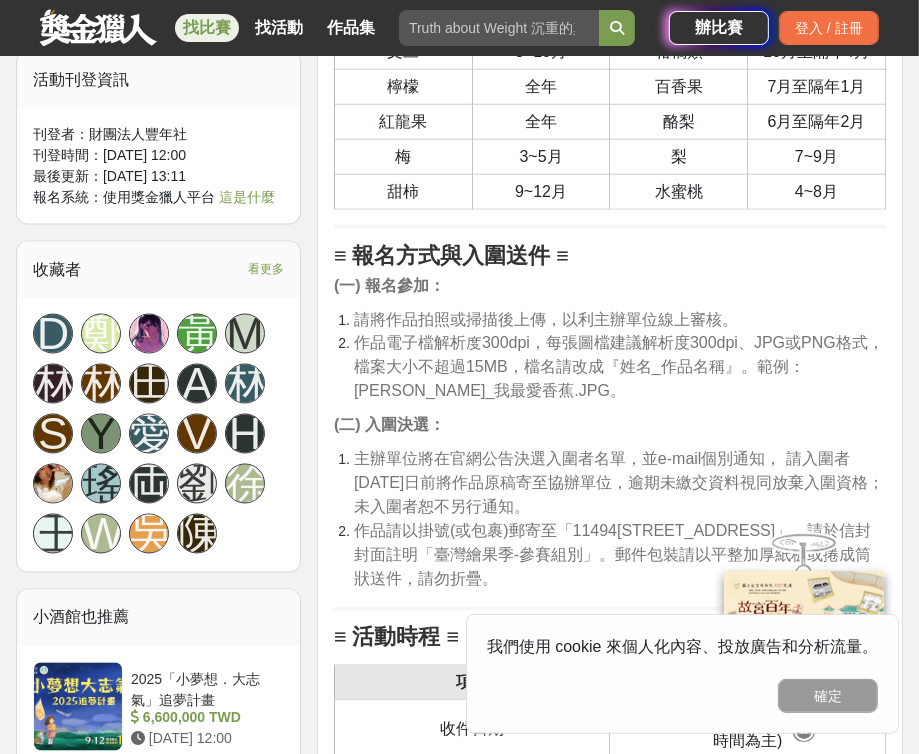 scroll, scrollTop: 2000, scrollLeft: 0, axis: vertical 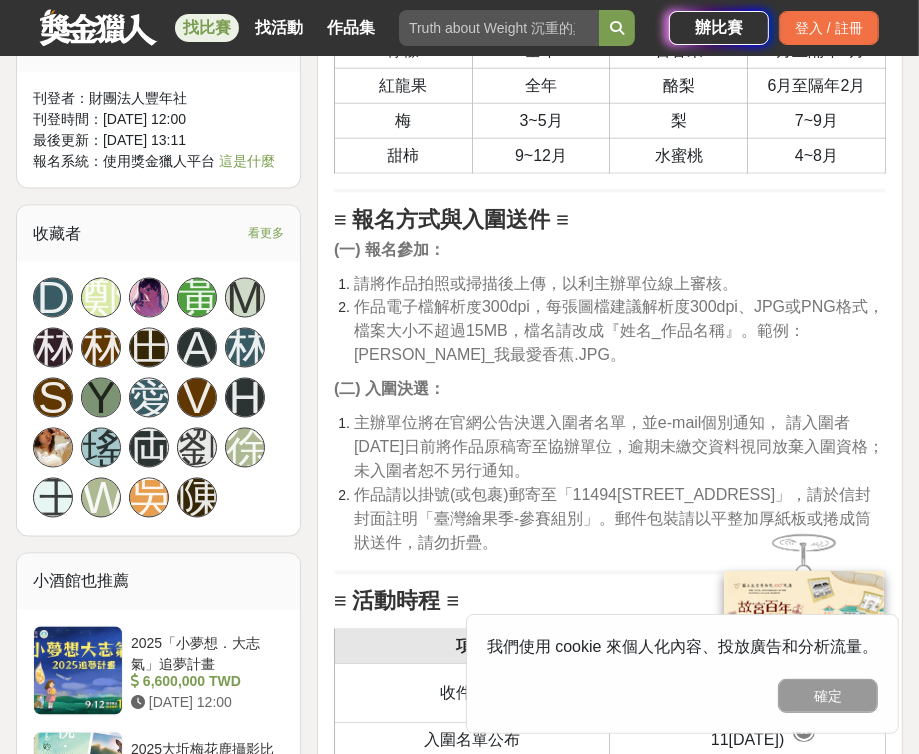 drag, startPoint x: 584, startPoint y: 551, endPoint x: 320, endPoint y: 238, distance: 409.46918 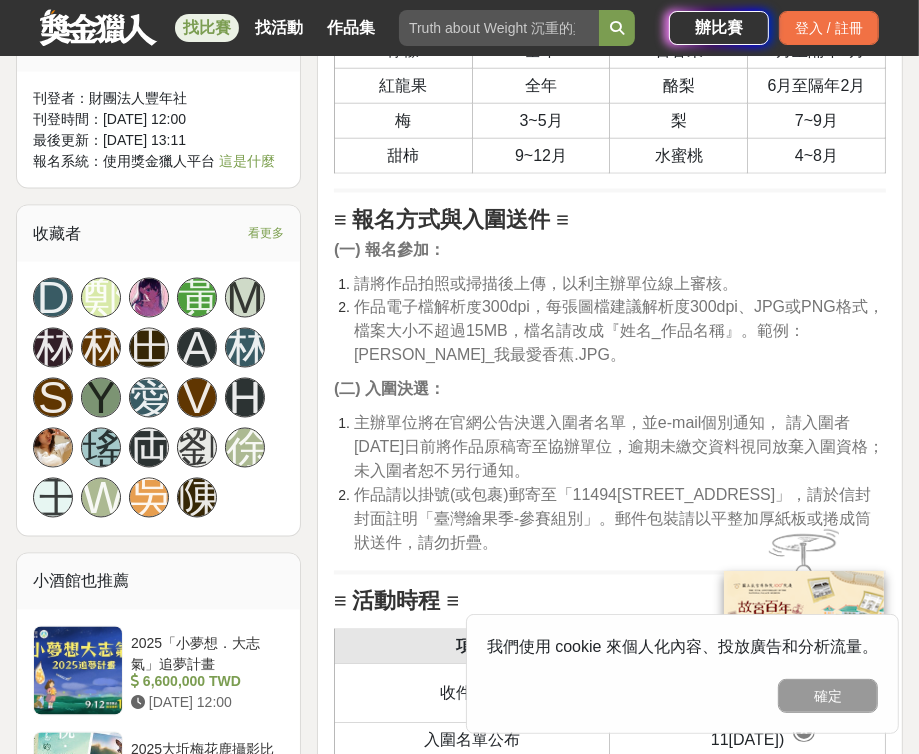 copy on "≡ 報名方式與入圍送件 ≡ (一) 報名參加： 請將作品拍照或掃描後上傳，以利主辦單位線上審核。 作品電子檔解析度300dpi，每張圖檔建議解析度300dpi、JPG或PNG格式，檔案大小不超過15MB，檔名請改成『姓名_作品名稱』。範例：王小美_我最愛香蕉.JPG。 (二) 入圍決選： 主辦單位將在官網公告決選入圍者名單，並e-mail個別通知， 請入圍者114年10月5日前將作品原稿寄至協辦單位，逾期未繳交資料視同放棄入圍資格；未入圍者恕不另行通知。 作品請以掛號(或包裹)郵寄至「11494台北市內湖區民權東路六段11巷37號3樓」，請於信封封面註明「臺灣繪果季-參賽組別」。郵件包裝請以平整加厚紙板或捲成筒狀送件，請勿折疊" 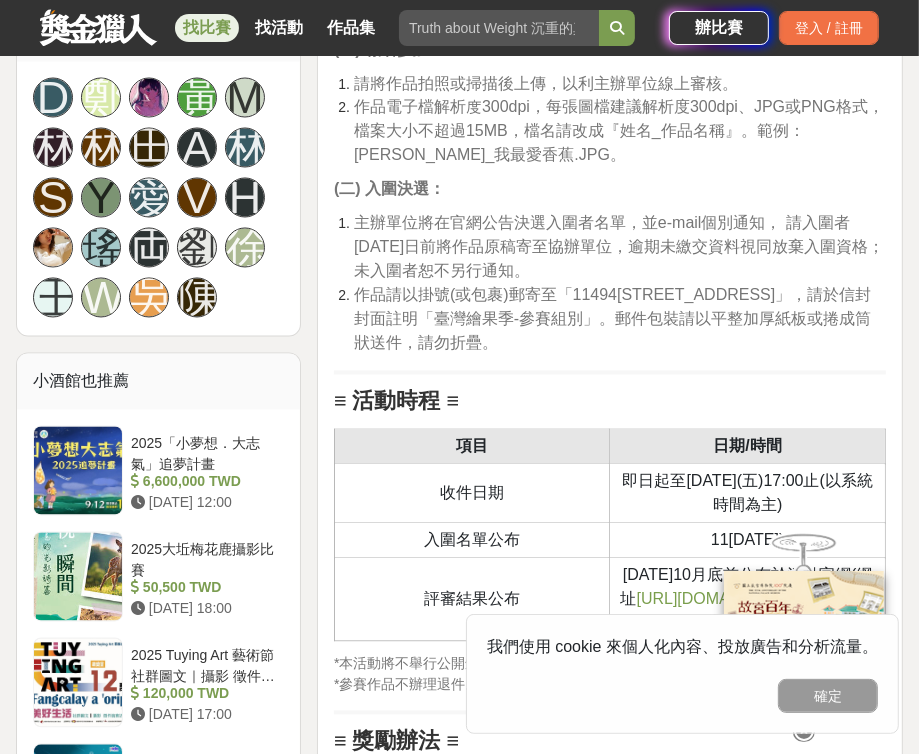 scroll, scrollTop: 2300, scrollLeft: 0, axis: vertical 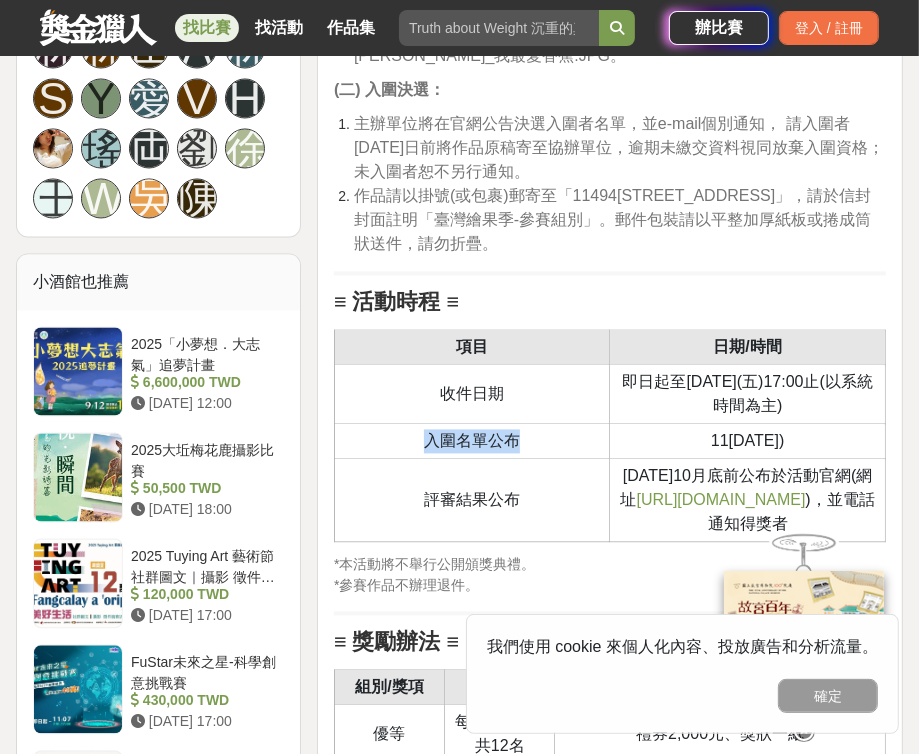 drag, startPoint x: 428, startPoint y: 434, endPoint x: 549, endPoint y: 442, distance: 121.264175 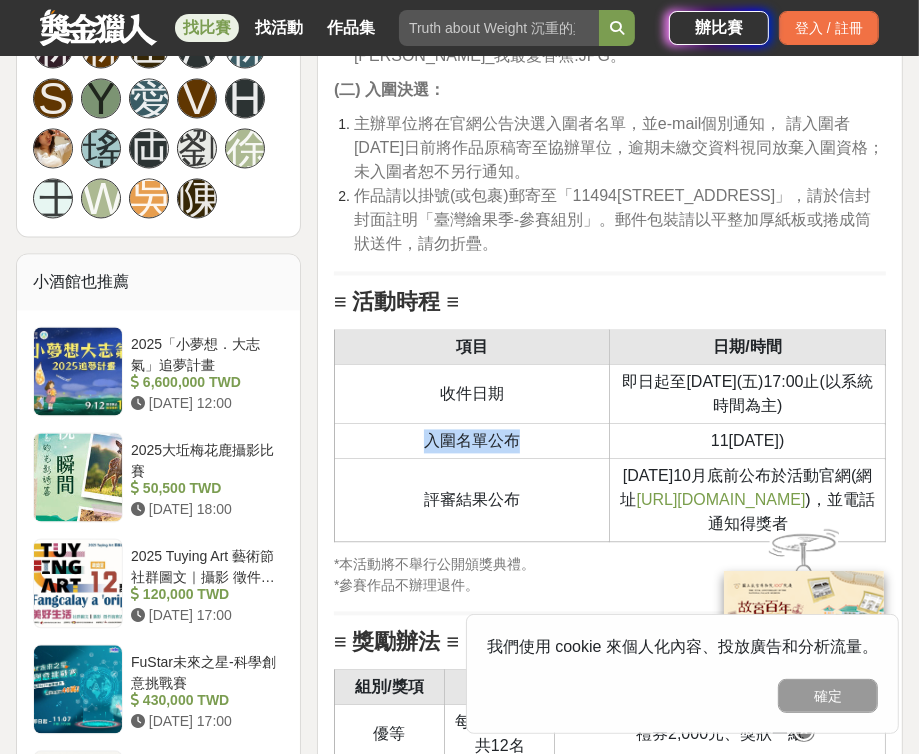 copy on "入圍名單公布" 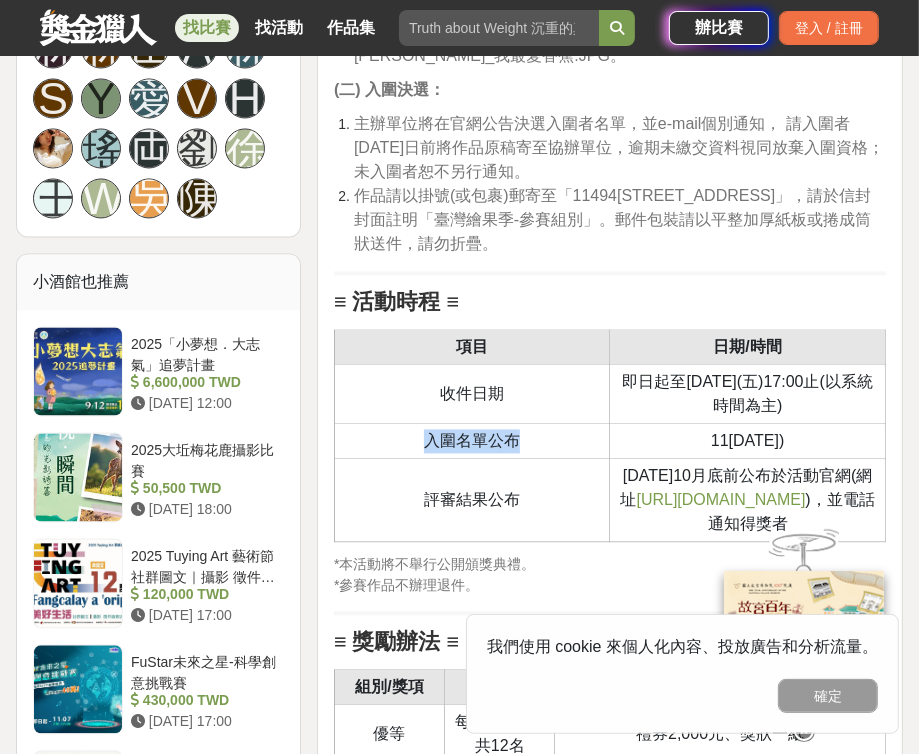 drag, startPoint x: 666, startPoint y: 455, endPoint x: 826, endPoint y: 448, distance: 160.15305 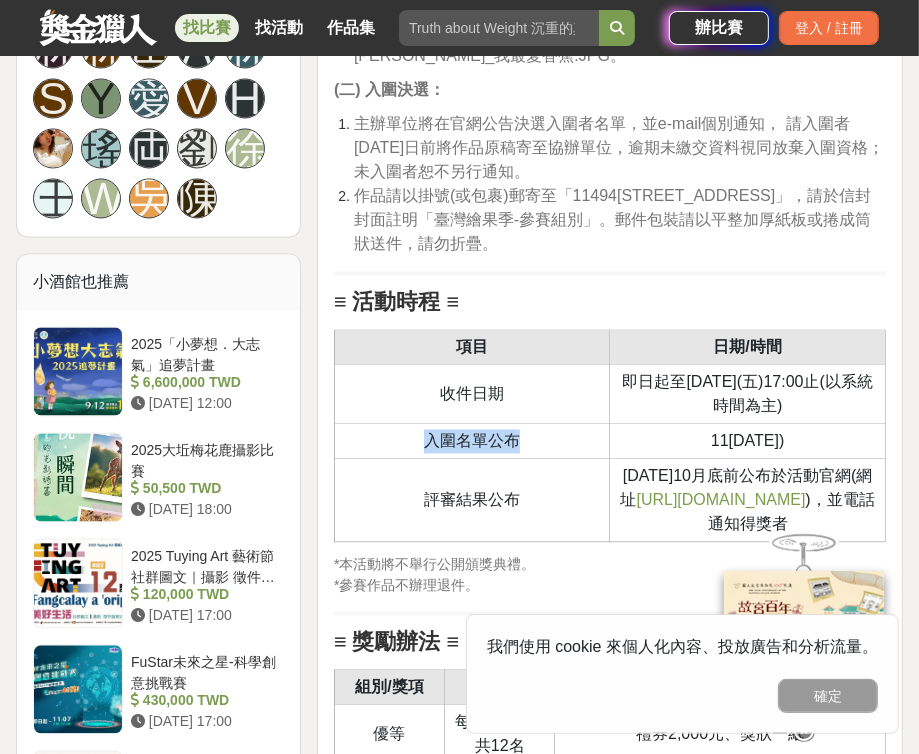 click on "114年9月30日(二)" at bounding box center (748, 440) 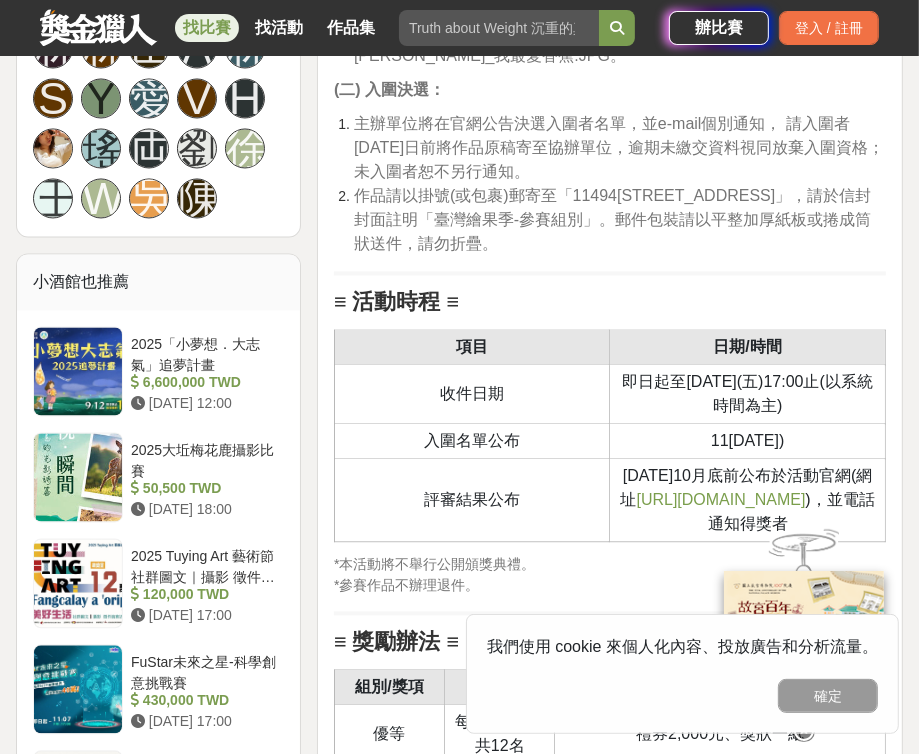 click on "評審結果公布" at bounding box center [472, 499] 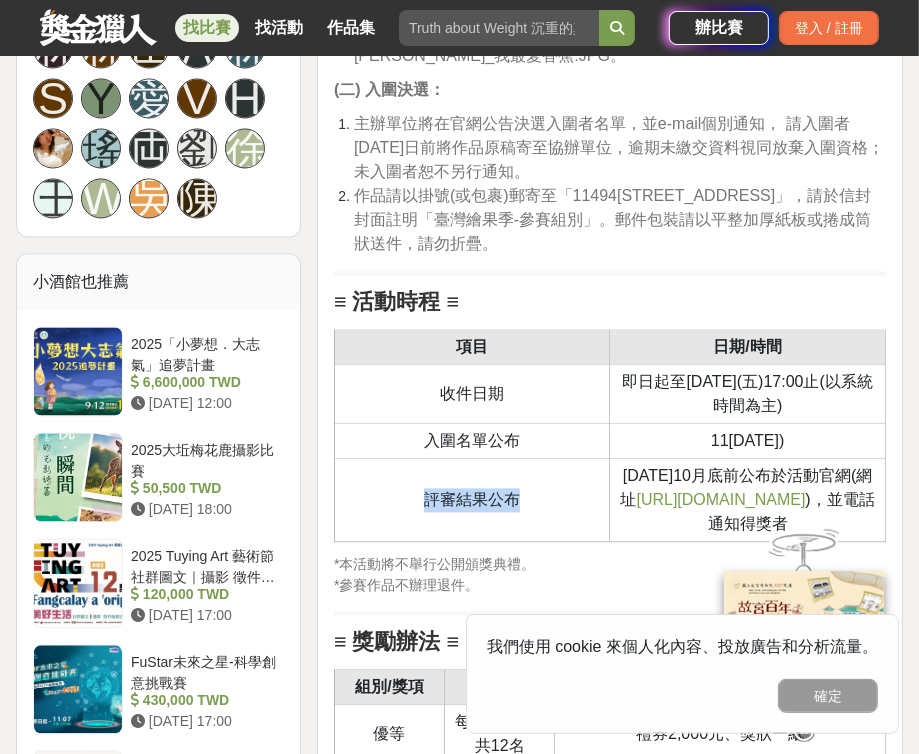 drag, startPoint x: 404, startPoint y: 505, endPoint x: 520, endPoint y: 507, distance: 116.01724 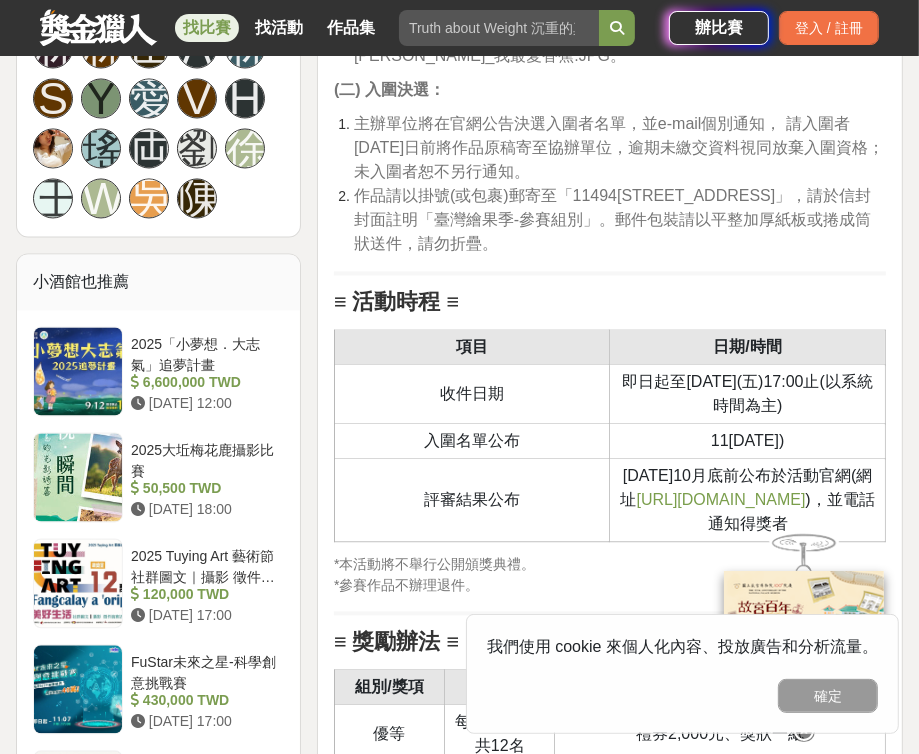 click on "114年10月底前公布於活動官網(網址 https://ppt.cc/fEzkSx )，並電話通知得獎者" at bounding box center (748, 499) 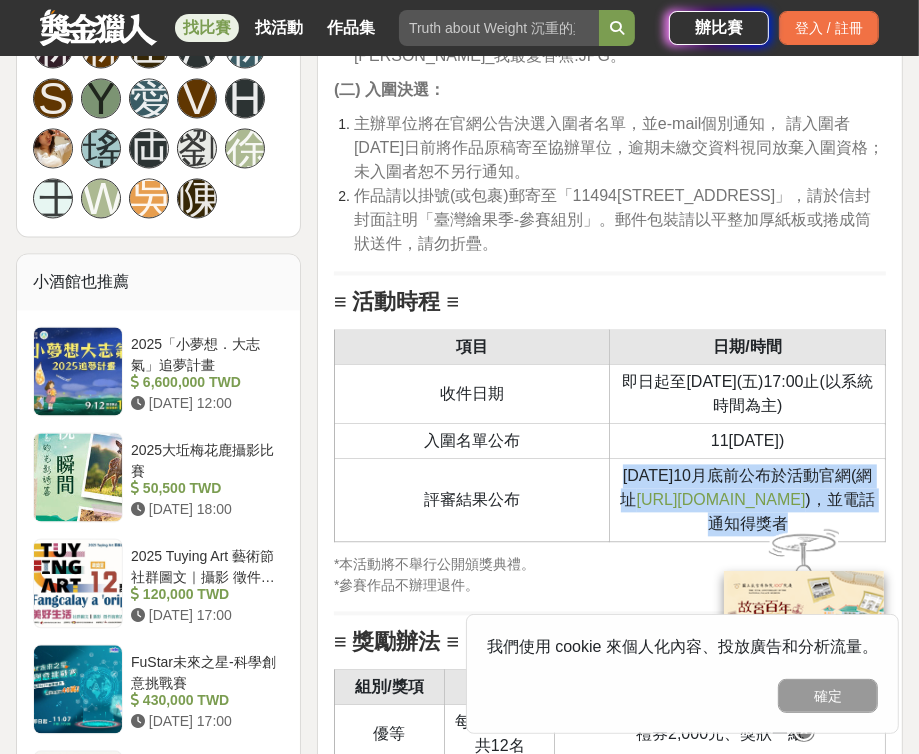 drag, startPoint x: 625, startPoint y: 472, endPoint x: 792, endPoint y: 523, distance: 174.61386 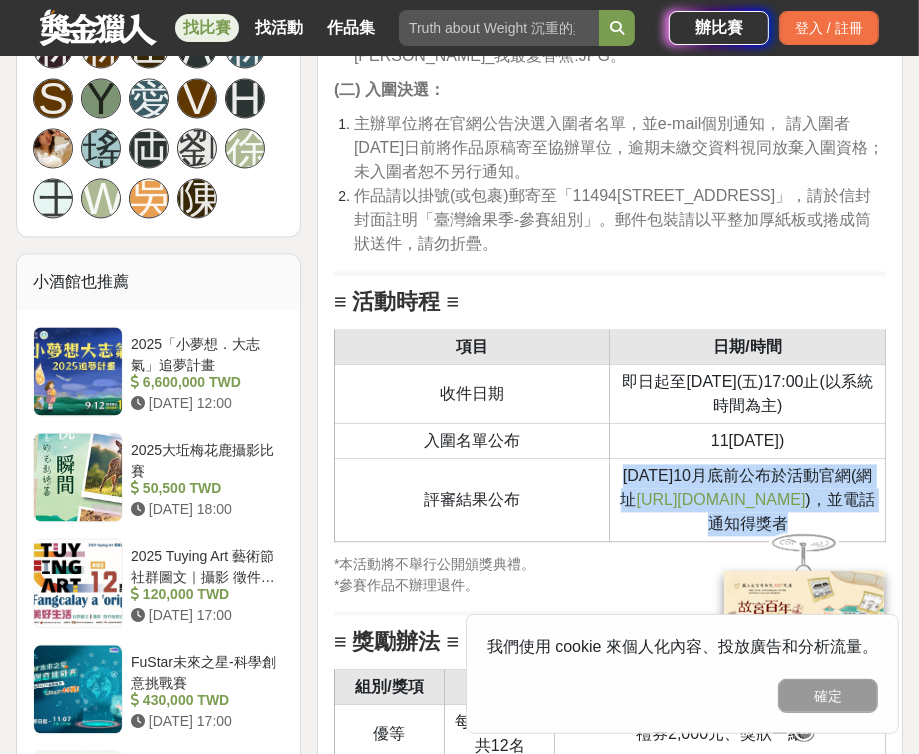 copy on "114年10月底前公布於活動官網(網址 https://ppt.cc/fEzkSx )，並電話通知得獎者" 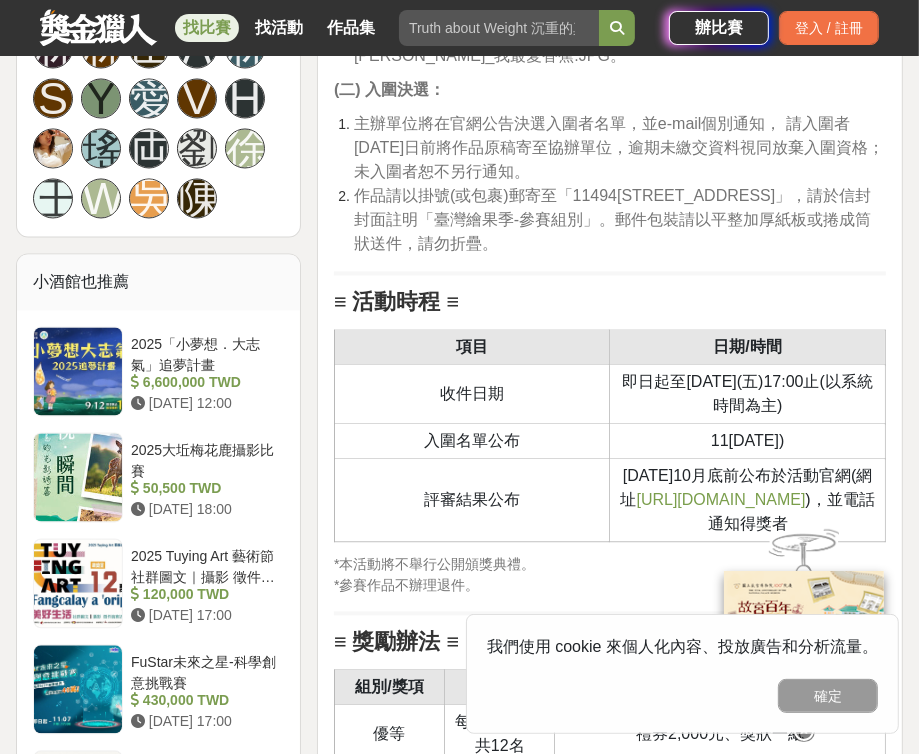 click on "*本活動將不舉行公開頒獎典禮。 *參賽作品不辦理退件。" at bounding box center [610, 575] 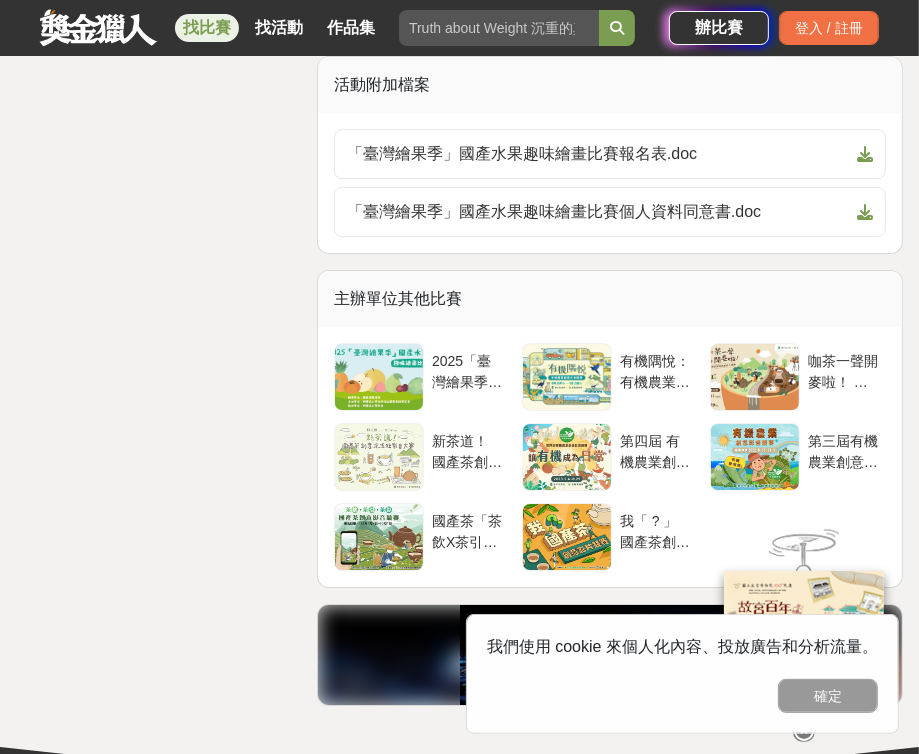 scroll, scrollTop: 3700, scrollLeft: 0, axis: vertical 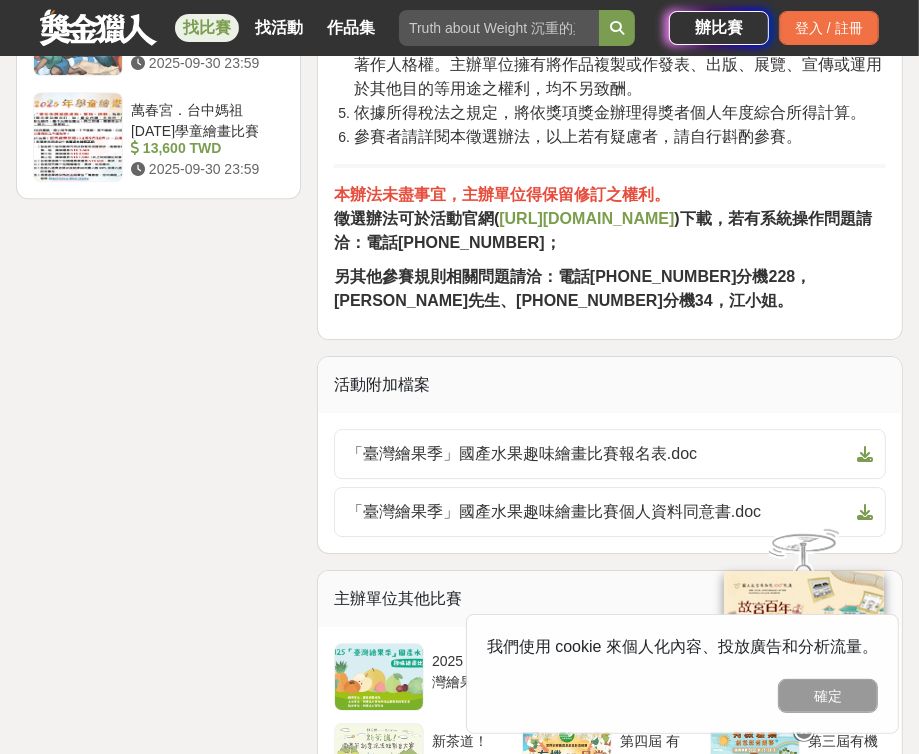 click on "時間走期 投稿中 徵件期間 線上初選投稿 114學年度就讀低年級組：國小1、2年級在學學生 2025-06-26 15:00  至  2025-09-12 17:00 線上初選投稿 114學年度就讀中年級組：國小3、4年級在學學生 2025-06-26 17:42  至  2025-09-12 17:00 線上初選投稿 114學年度就讀高年級組：國小5、6年級在學學生 2025-06-26 17:43  至  2025-09-12 17:00 賽事獎項 低年級《優等》 禮券 2000 TWD 4 中年級《優等》 禮券 2000 TWD 4 高年級《優等》 禮券 2000 TWD 4 低年級《佳作》 禮券 500 TWD 10 中年級《佳作》 禮券 500 TWD 10 高年級《佳作》 禮券 500 TWD 10 主辦單位 財團法人豐年社 協辦/執行： 獎金獵人 電話： (02)7730-7613 Email： taiwanfruit@bhuntr.com 國家/地區： 台灣 相關分類與標籤 繪畫比賽 兒童 國小 學生競賽 國內 兒童繪畫 繪畫 活動刊登資訊 刊登者： 財團法人豐年社 刊登時間： 2025-06-26 12:00 最後更新： 2025-06-27 13:11   這是什麼" at bounding box center [158, -1037] 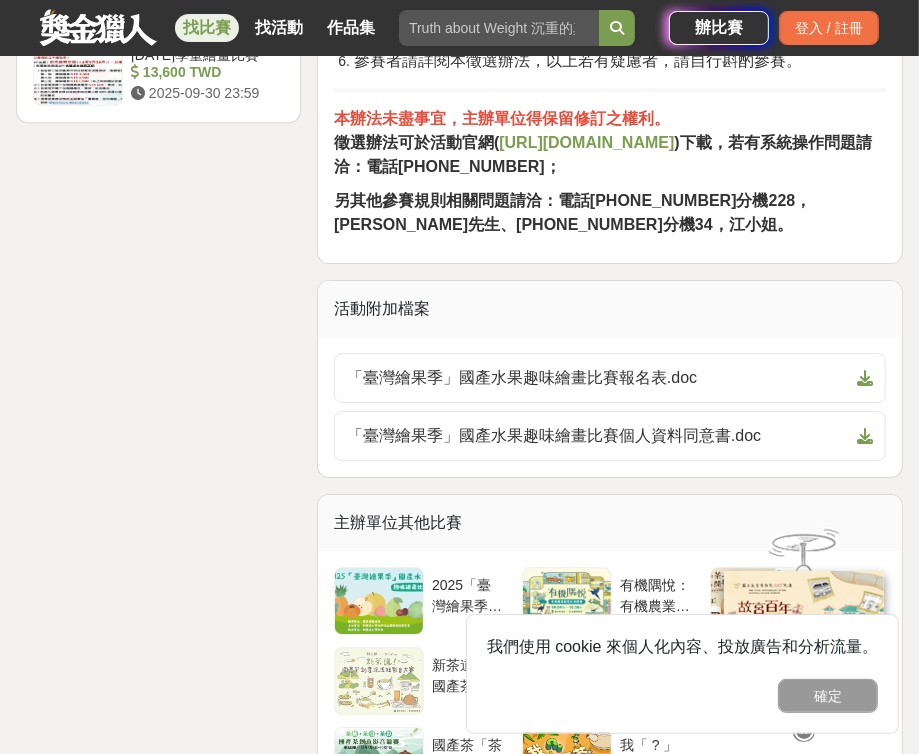 scroll, scrollTop: 3900, scrollLeft: 0, axis: vertical 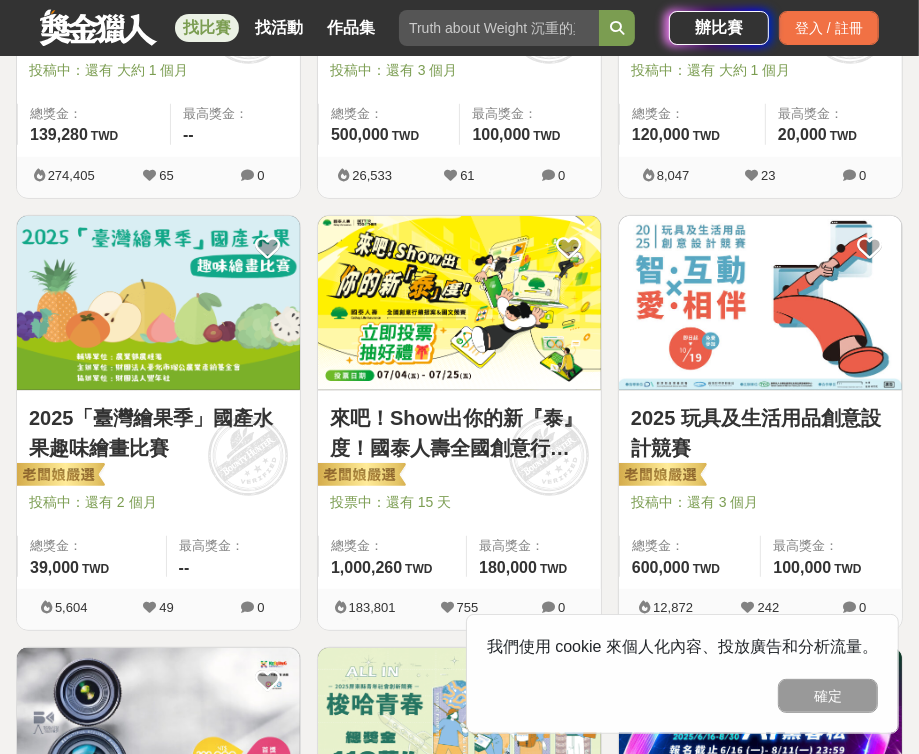 click at bounding box center [459, 303] 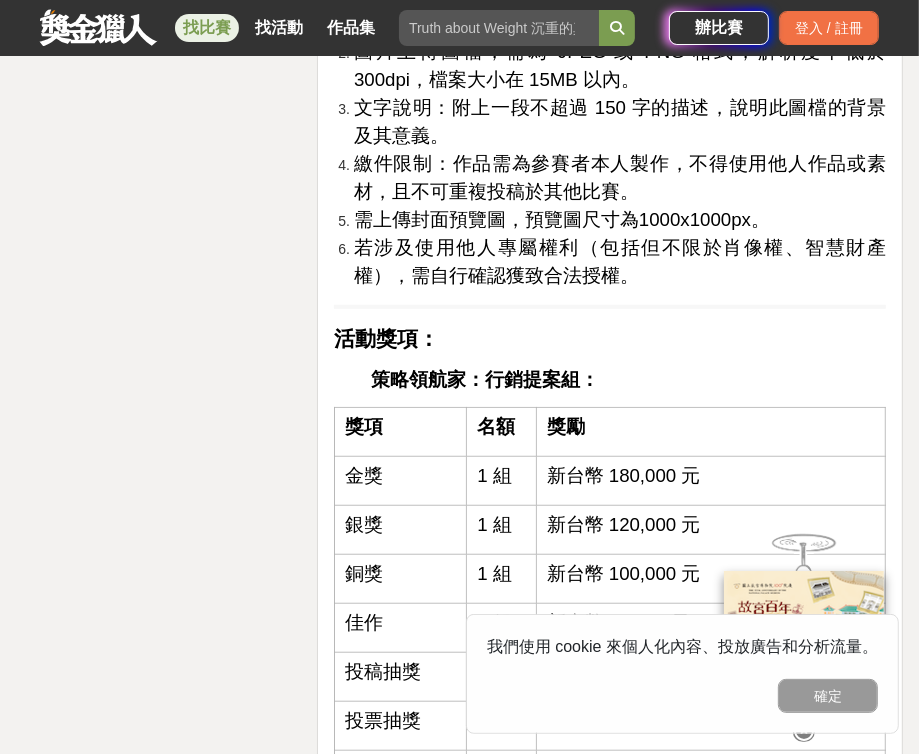 scroll, scrollTop: 5300, scrollLeft: 0, axis: vertical 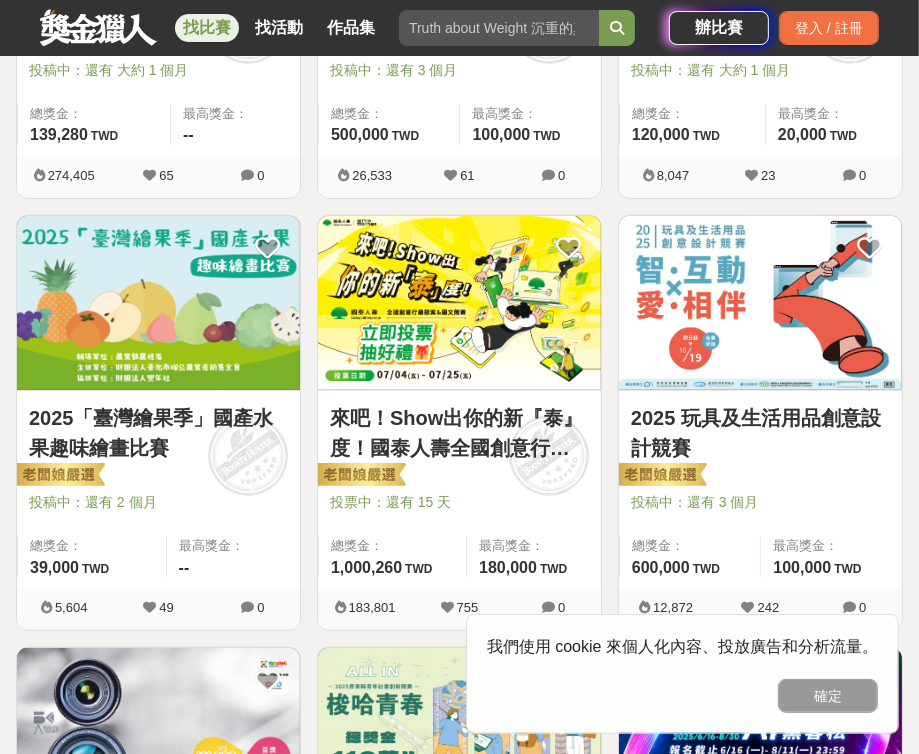click at bounding box center (760, 303) 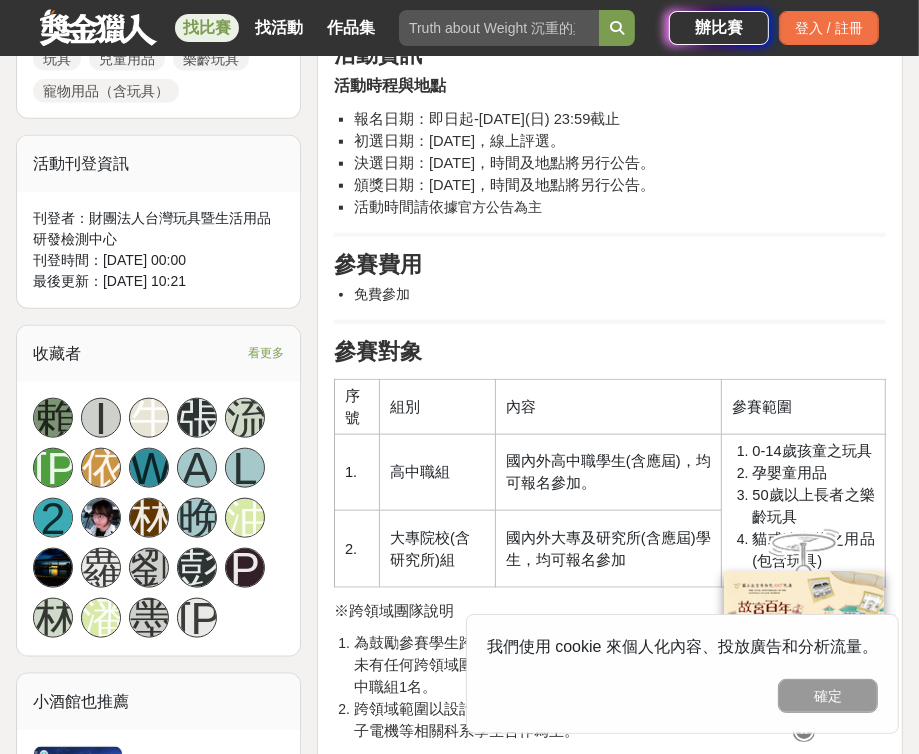 scroll, scrollTop: 1200, scrollLeft: 0, axis: vertical 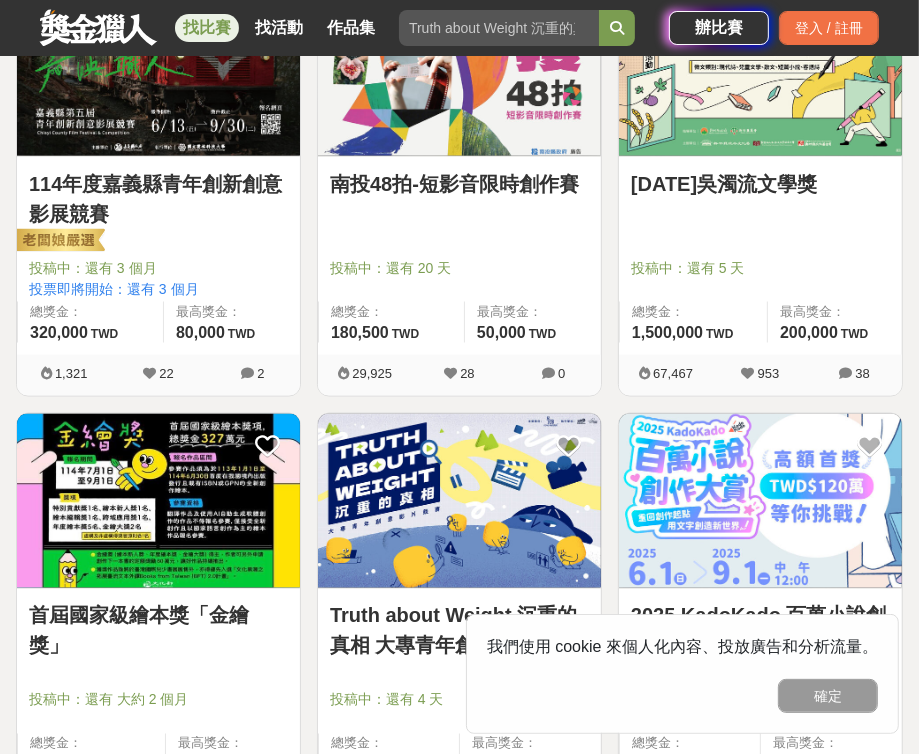 click at bounding box center (760, 68) 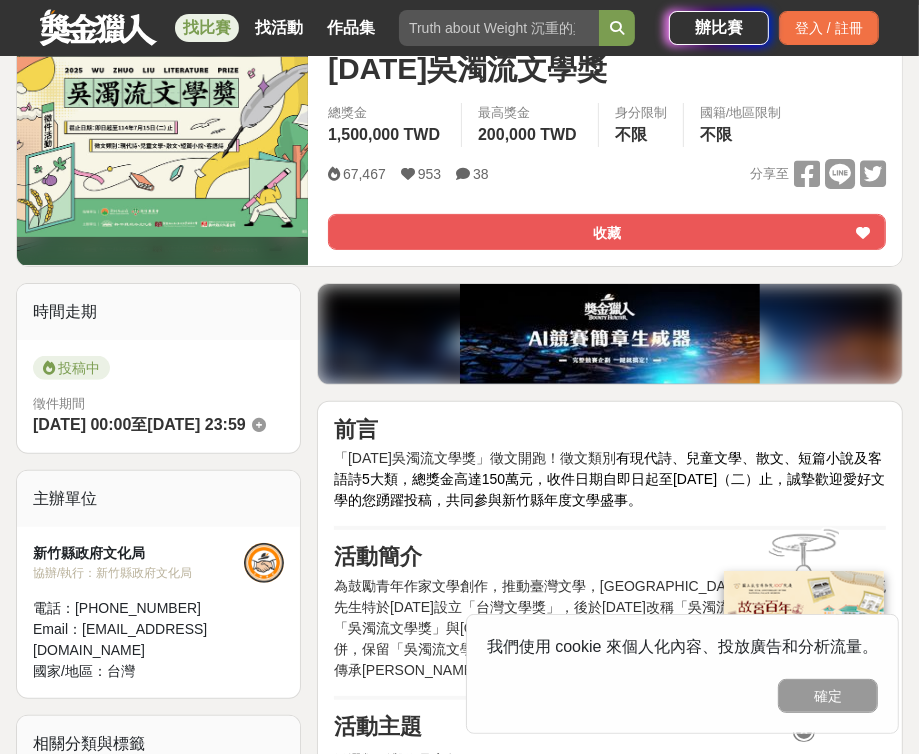 scroll, scrollTop: 400, scrollLeft: 0, axis: vertical 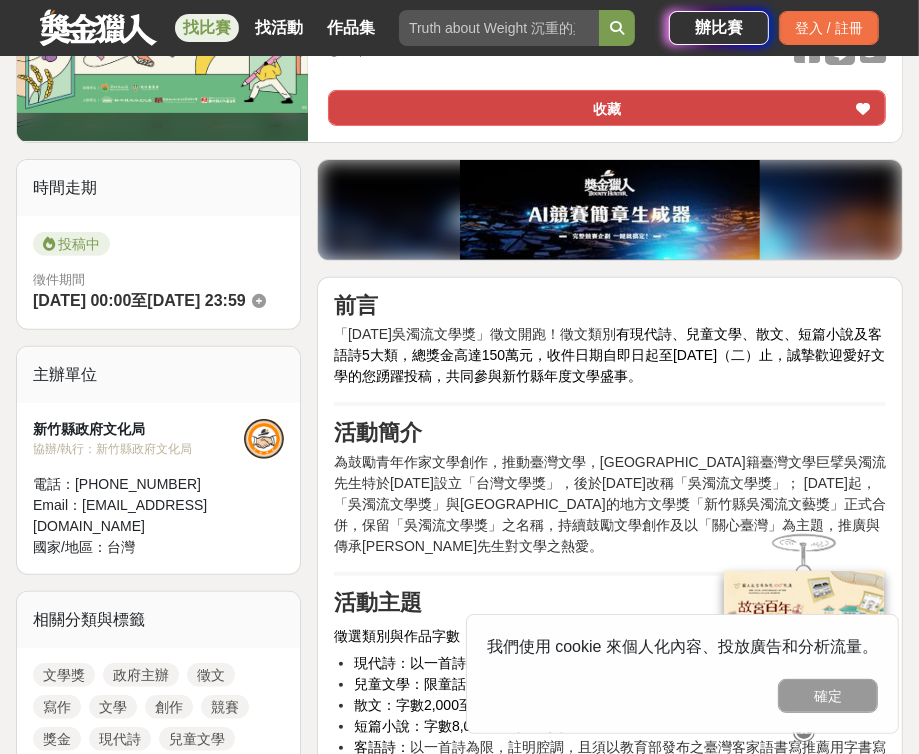 click on "收藏" at bounding box center (607, 108) 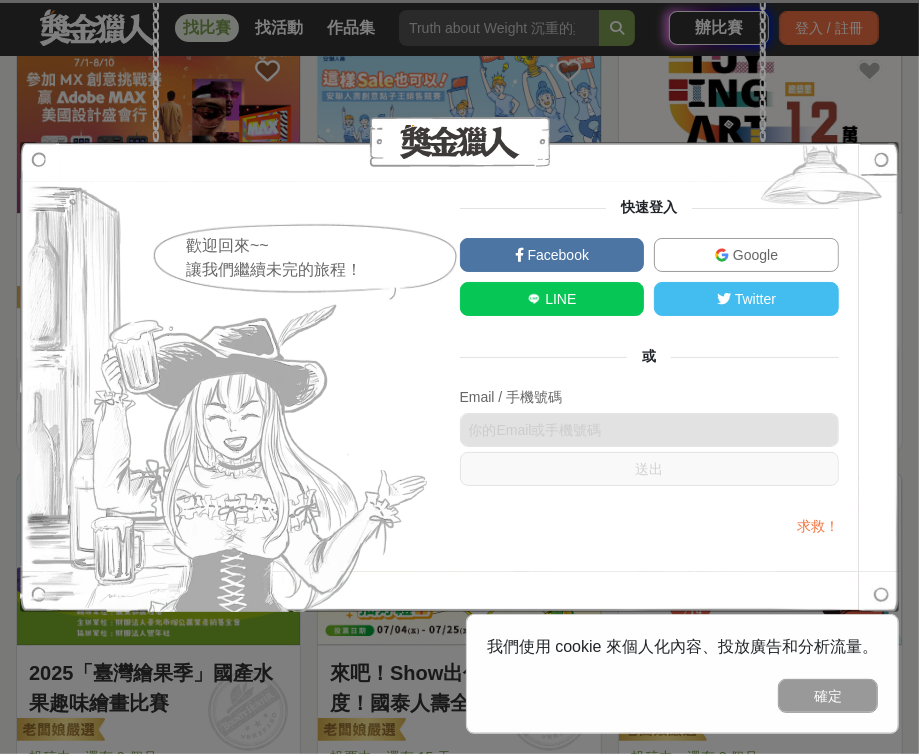 scroll, scrollTop: 727, scrollLeft: 0, axis: vertical 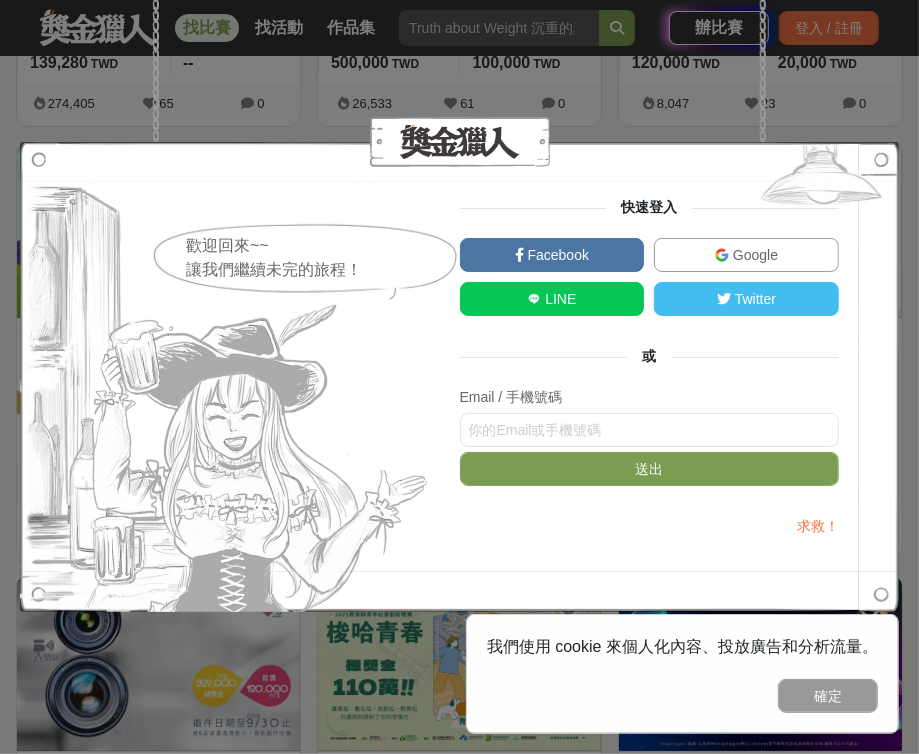 click at bounding box center [459, 142] 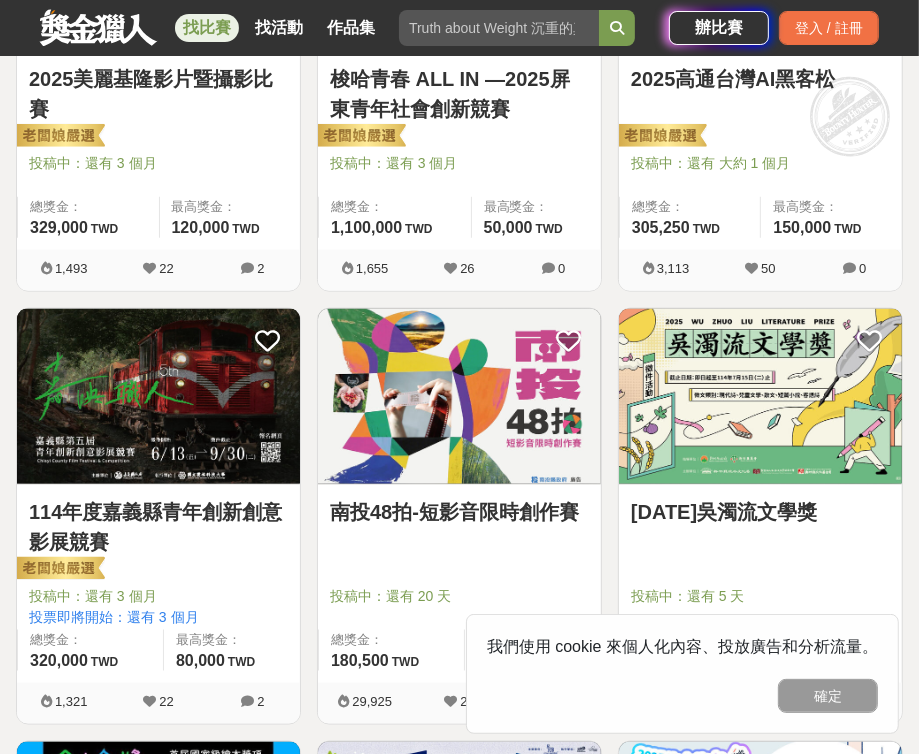 scroll, scrollTop: 1527, scrollLeft: 0, axis: vertical 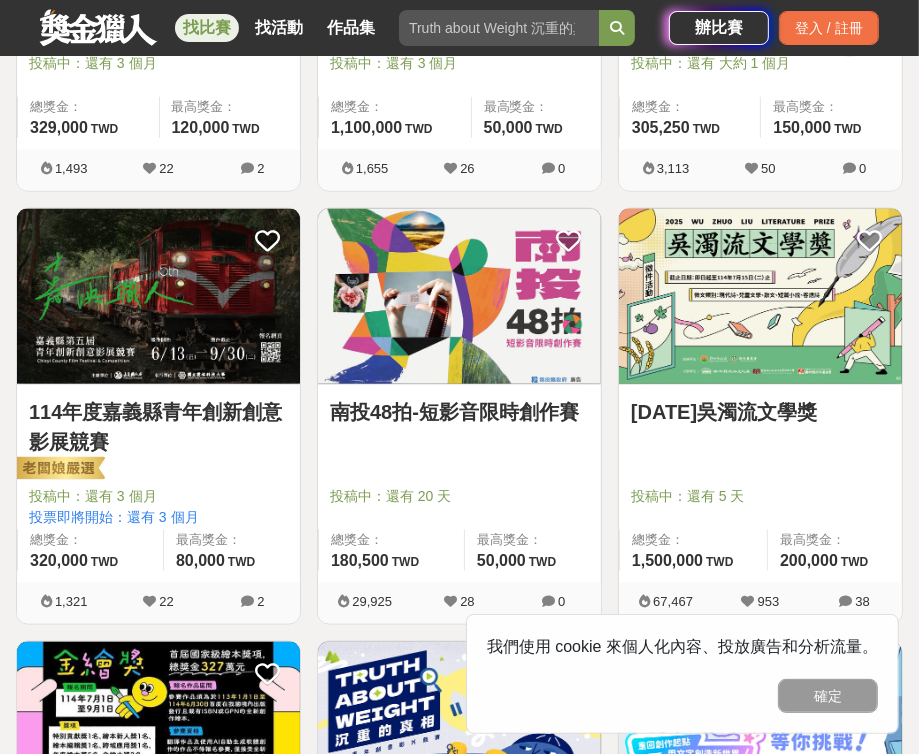 click on "2025年吳濁流文學獎" at bounding box center (760, 423) 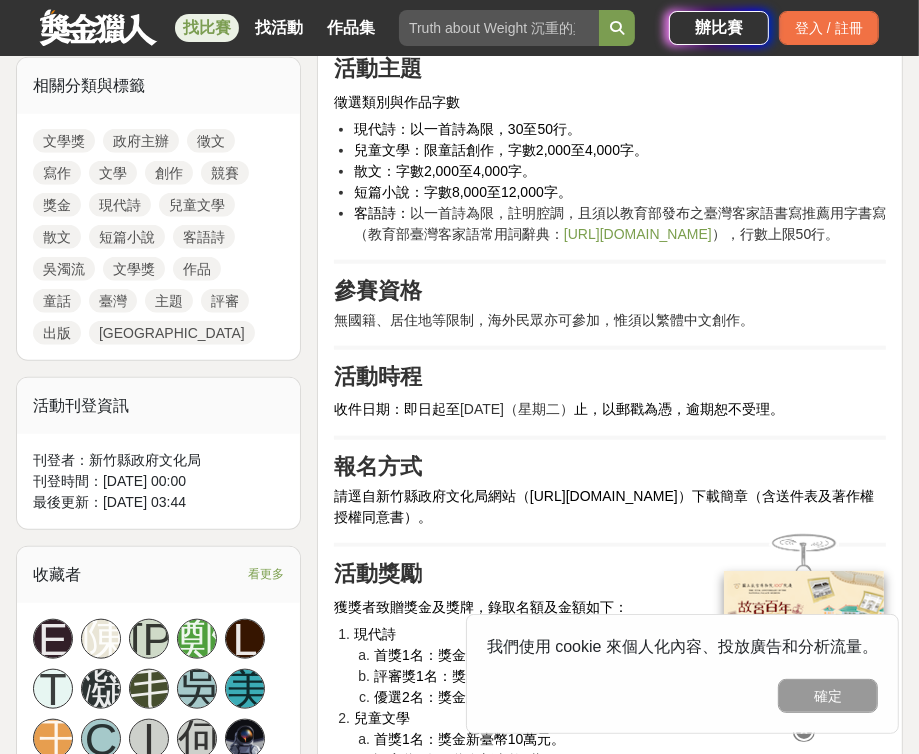 scroll, scrollTop: 900, scrollLeft: 0, axis: vertical 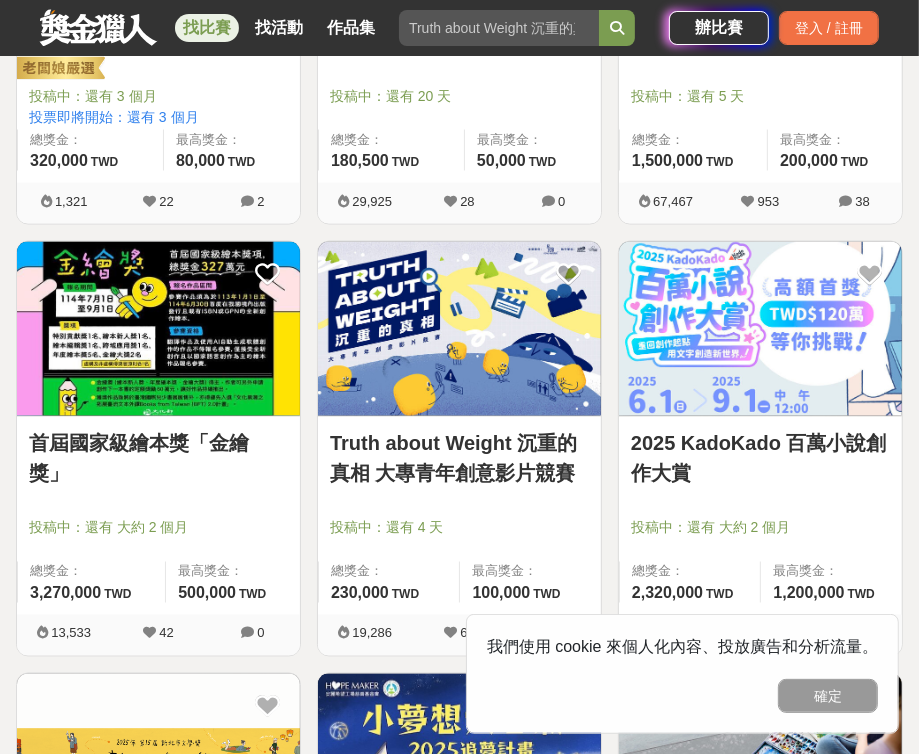 click at bounding box center [760, 329] 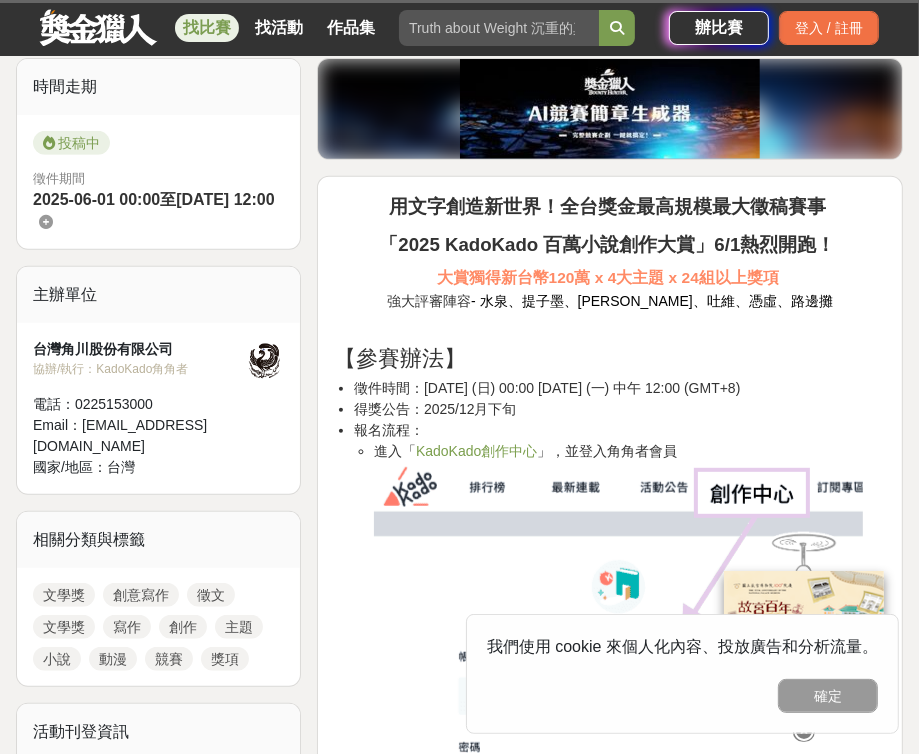 scroll, scrollTop: 600, scrollLeft: 0, axis: vertical 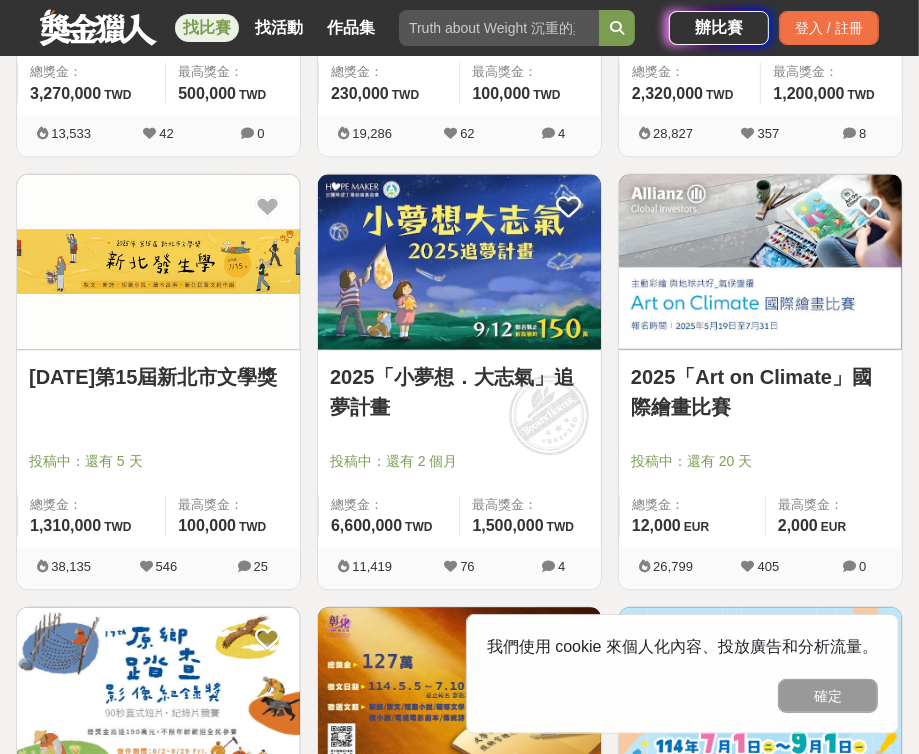 click on "2025年第15屆新北市文學獎" at bounding box center (158, 377) 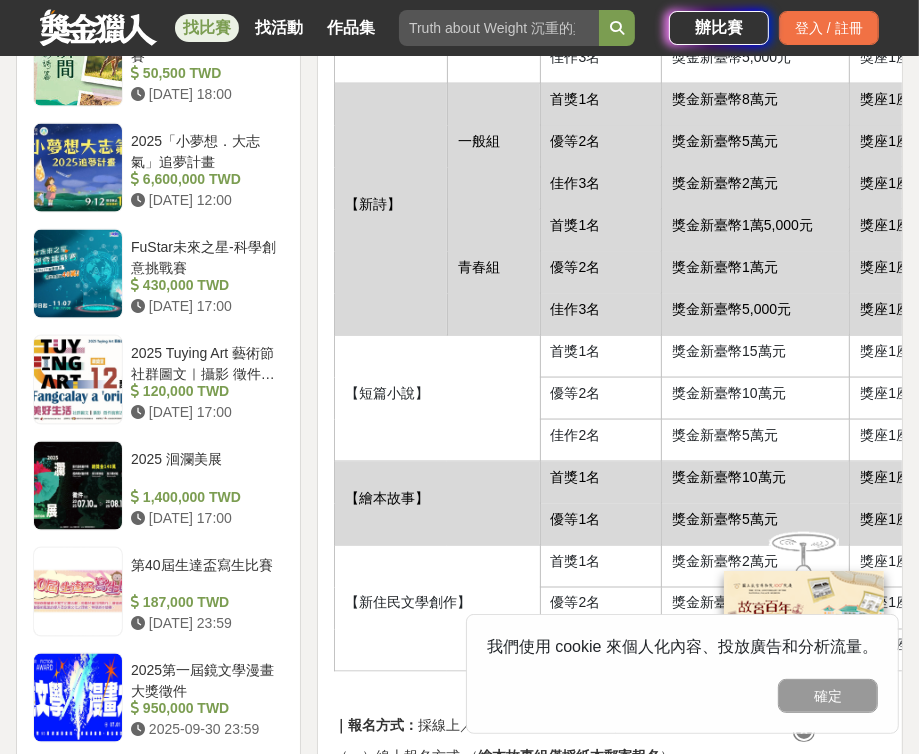 scroll, scrollTop: 1800, scrollLeft: 0, axis: vertical 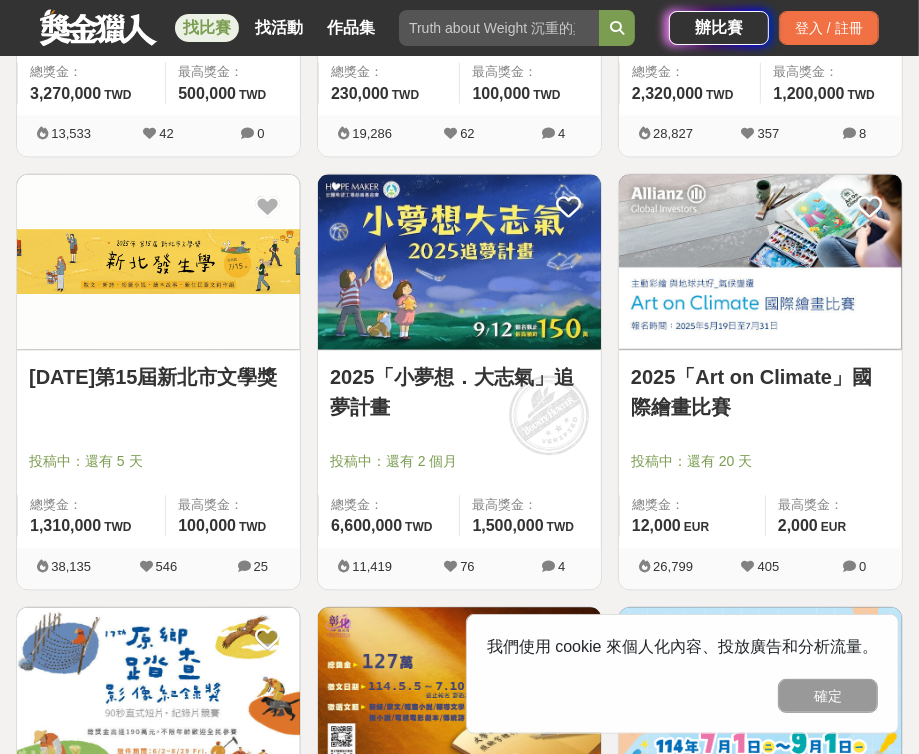 click at bounding box center [459, 261] 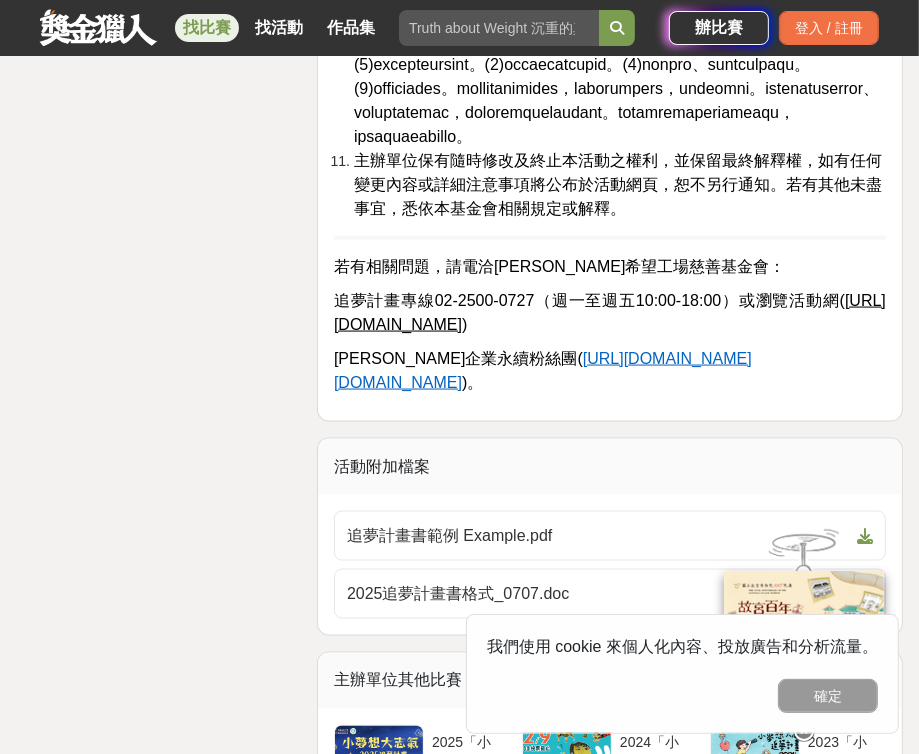 scroll, scrollTop: 6600, scrollLeft: 0, axis: vertical 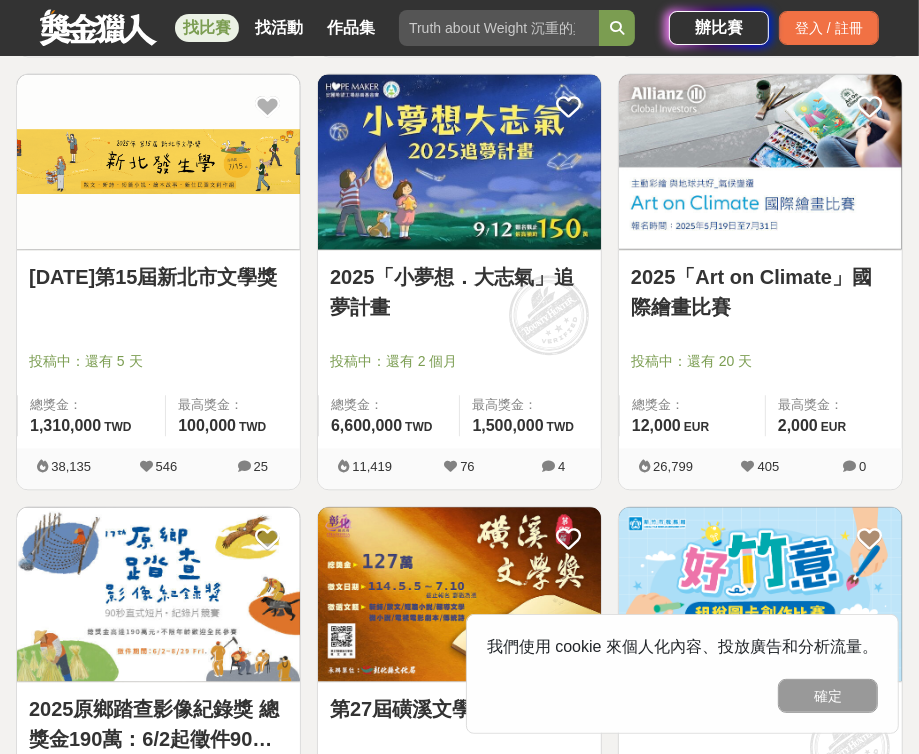 click on "2025「Art on Climate」國際繪畫比賽" at bounding box center [760, 292] 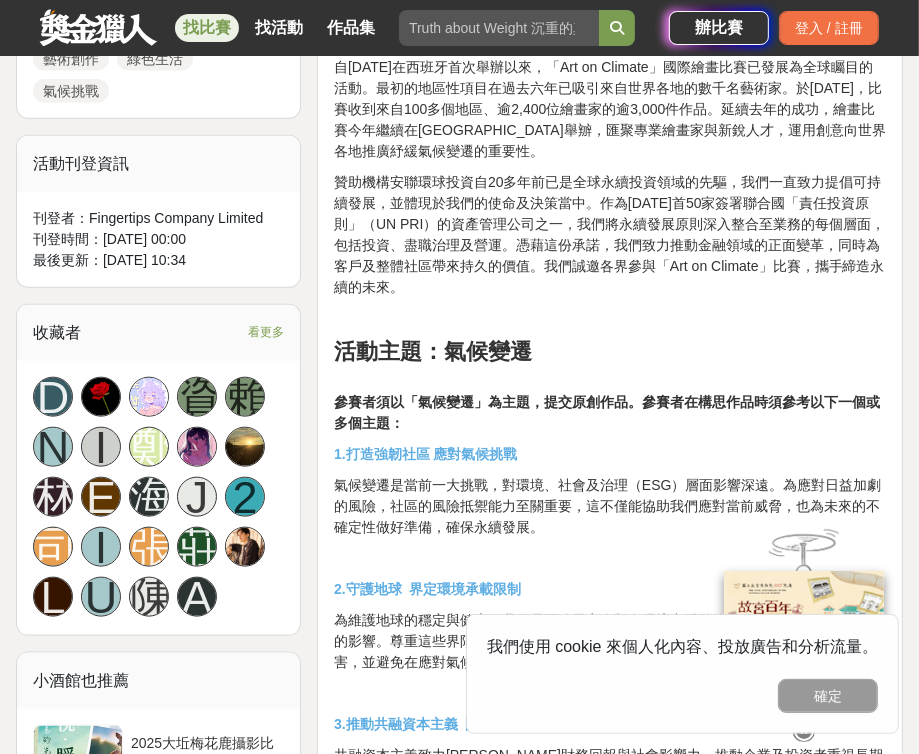 scroll, scrollTop: 600, scrollLeft: 0, axis: vertical 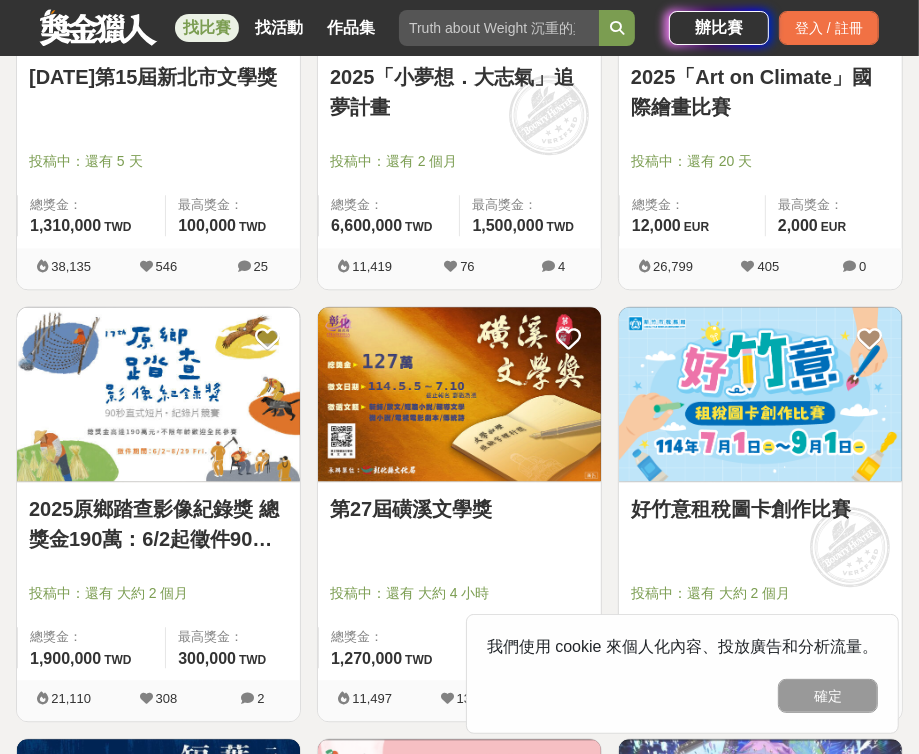 click at bounding box center [459, 394] 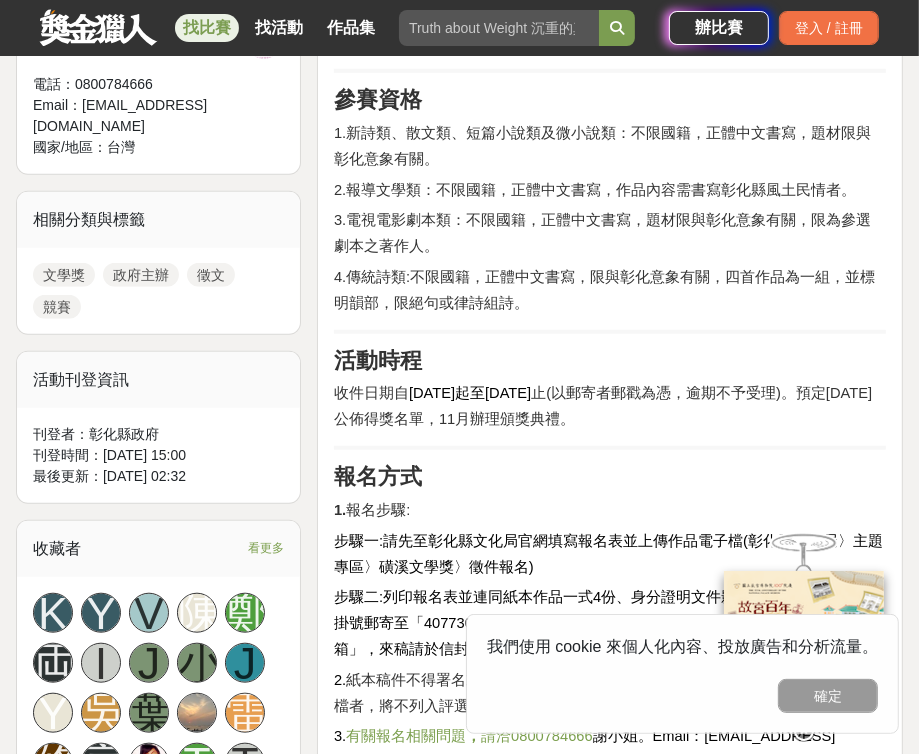 scroll, scrollTop: 700, scrollLeft: 0, axis: vertical 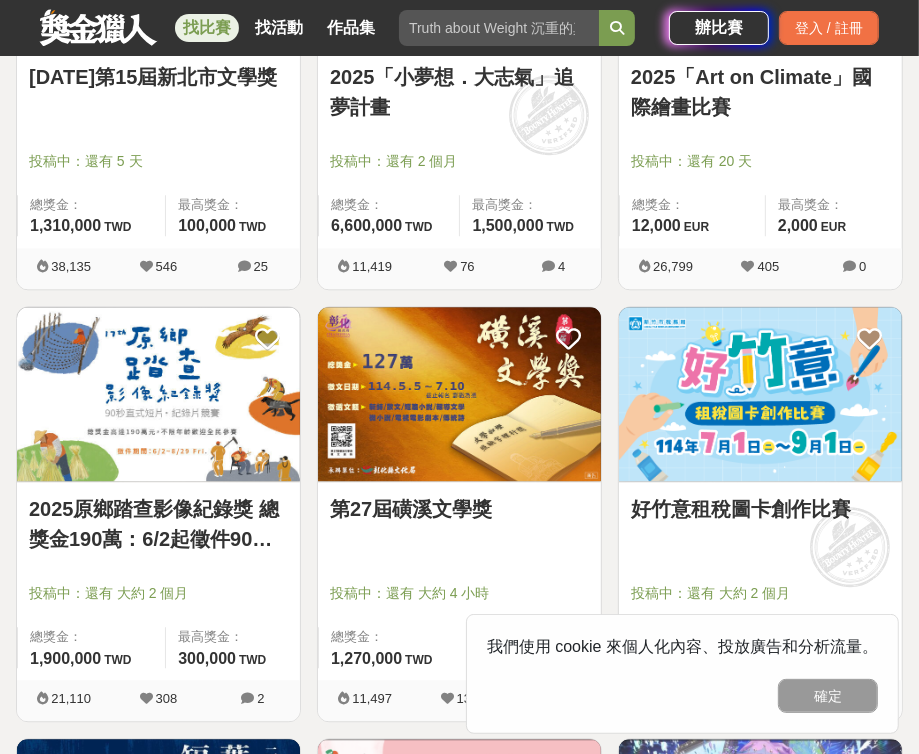 click at bounding box center [760, 394] 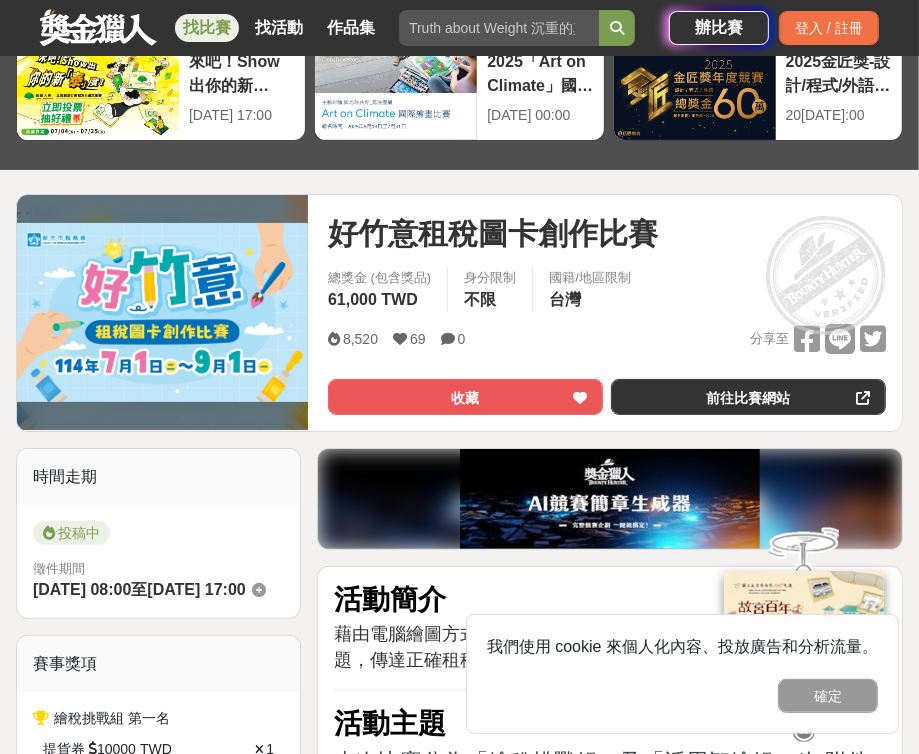 scroll, scrollTop: 100, scrollLeft: 0, axis: vertical 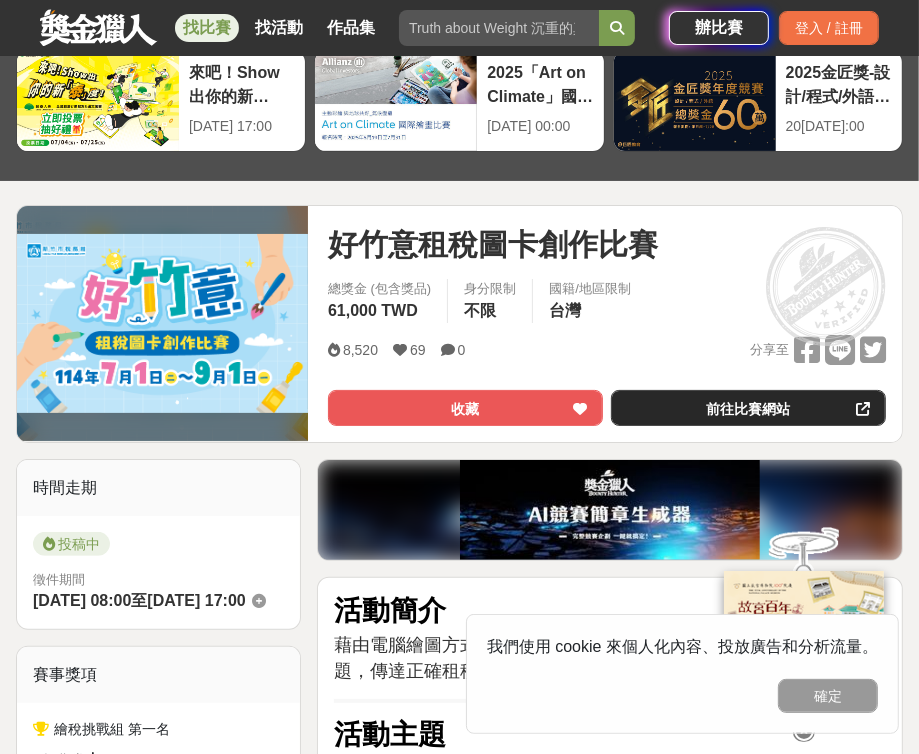 click on "前往比賽網站" at bounding box center (748, 408) 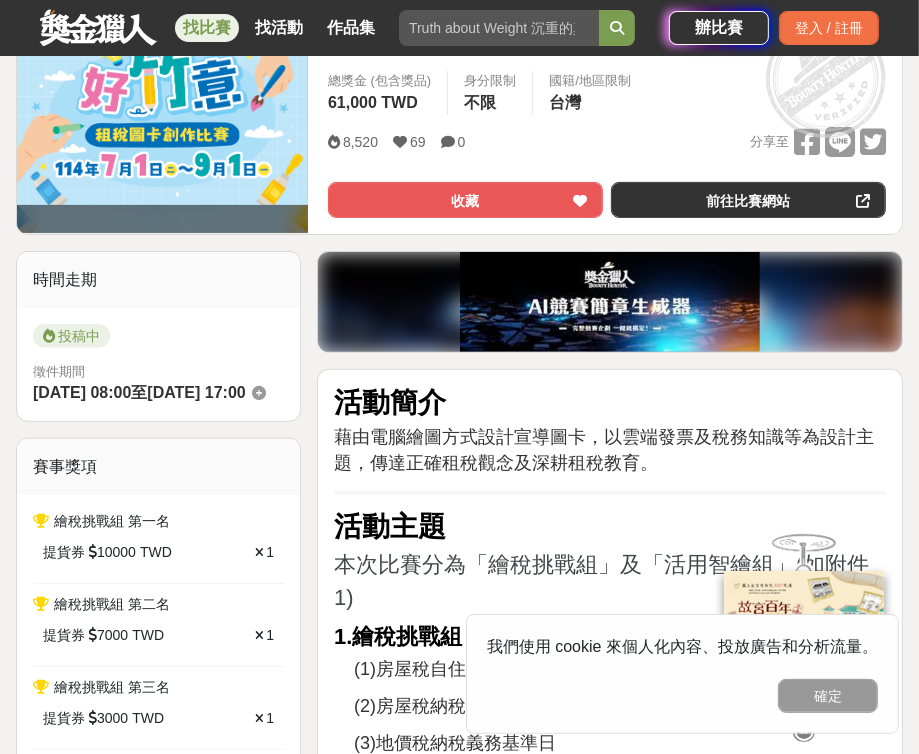scroll, scrollTop: 400, scrollLeft: 0, axis: vertical 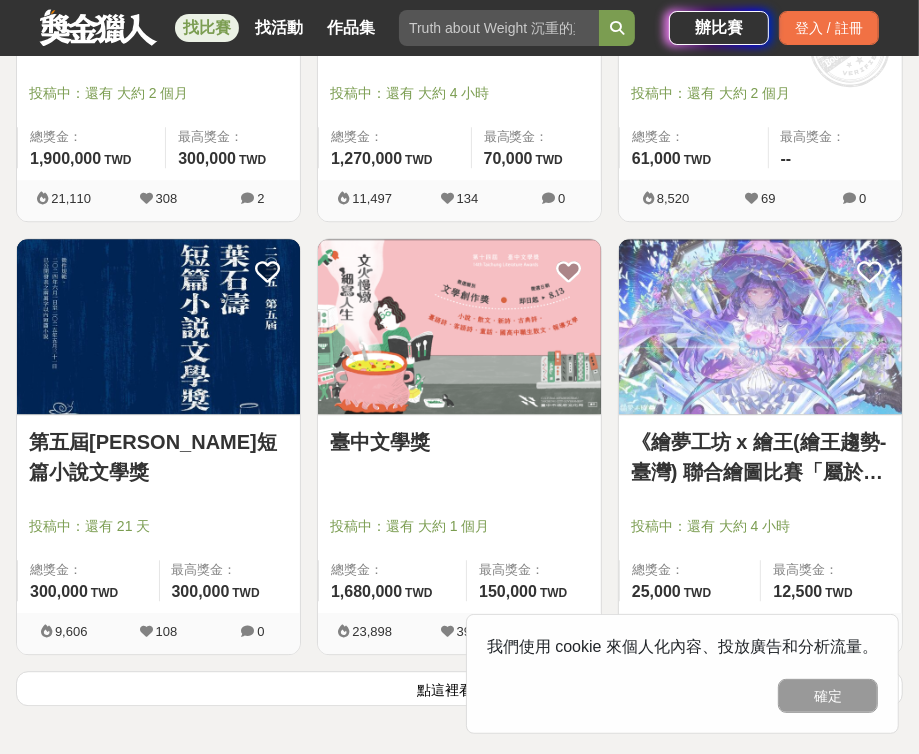 click at bounding box center (459, 326) 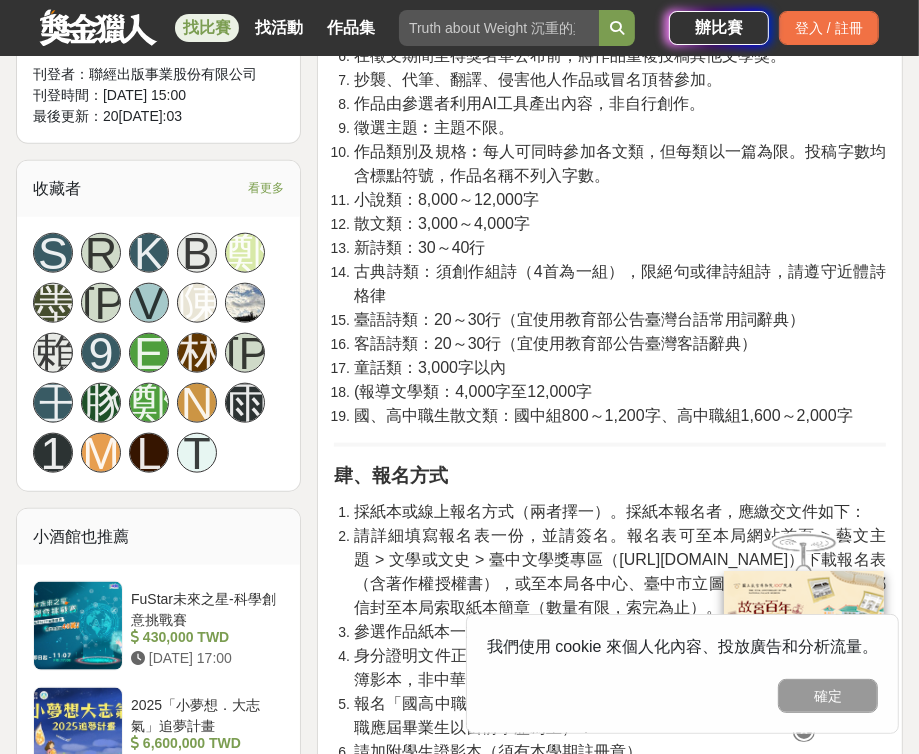 scroll, scrollTop: 1300, scrollLeft: 0, axis: vertical 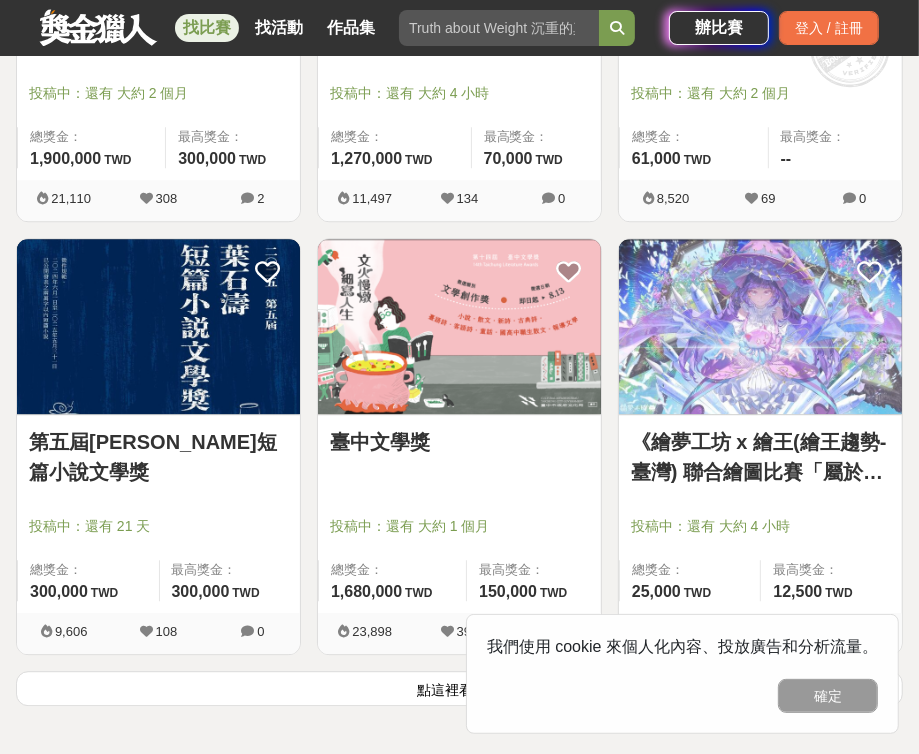 click at bounding box center (760, 326) 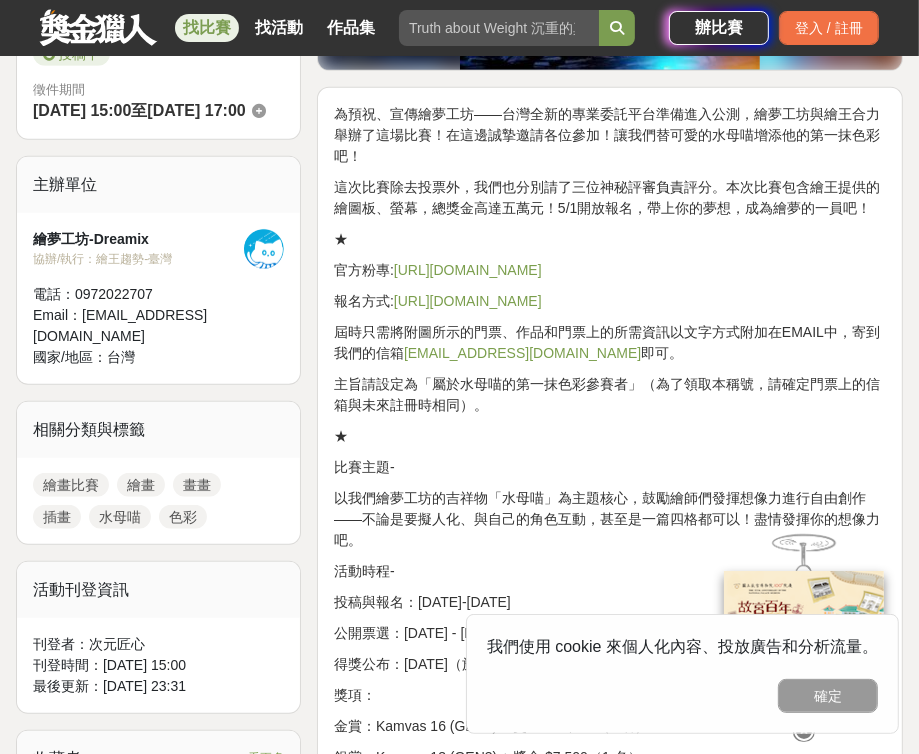 scroll, scrollTop: 600, scrollLeft: 0, axis: vertical 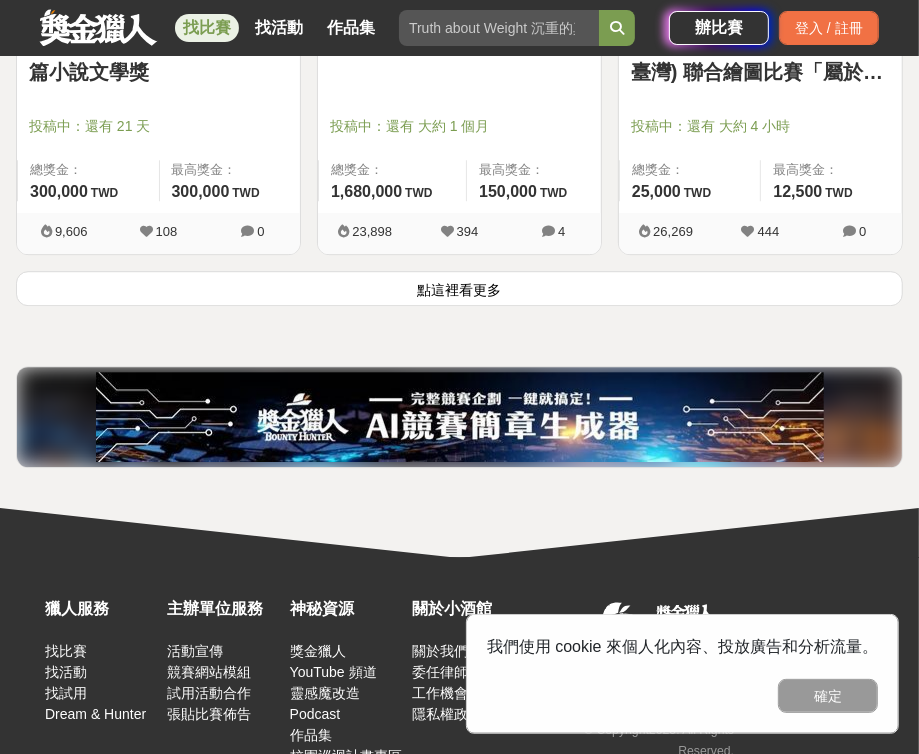 click on "點這裡看更多" at bounding box center [459, 288] 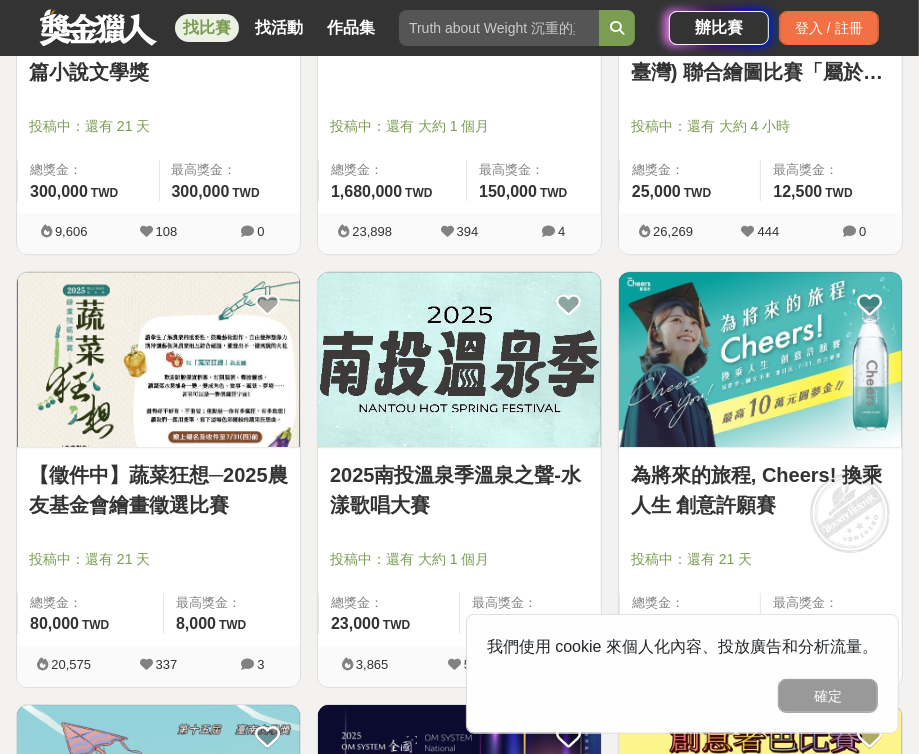click at bounding box center [158, 359] 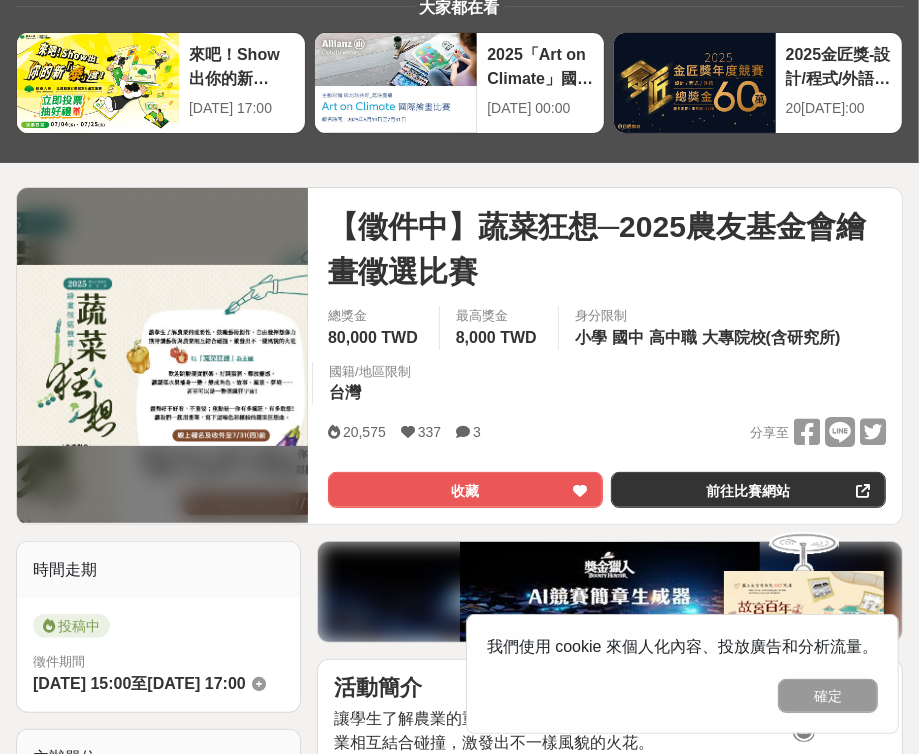 scroll, scrollTop: 300, scrollLeft: 0, axis: vertical 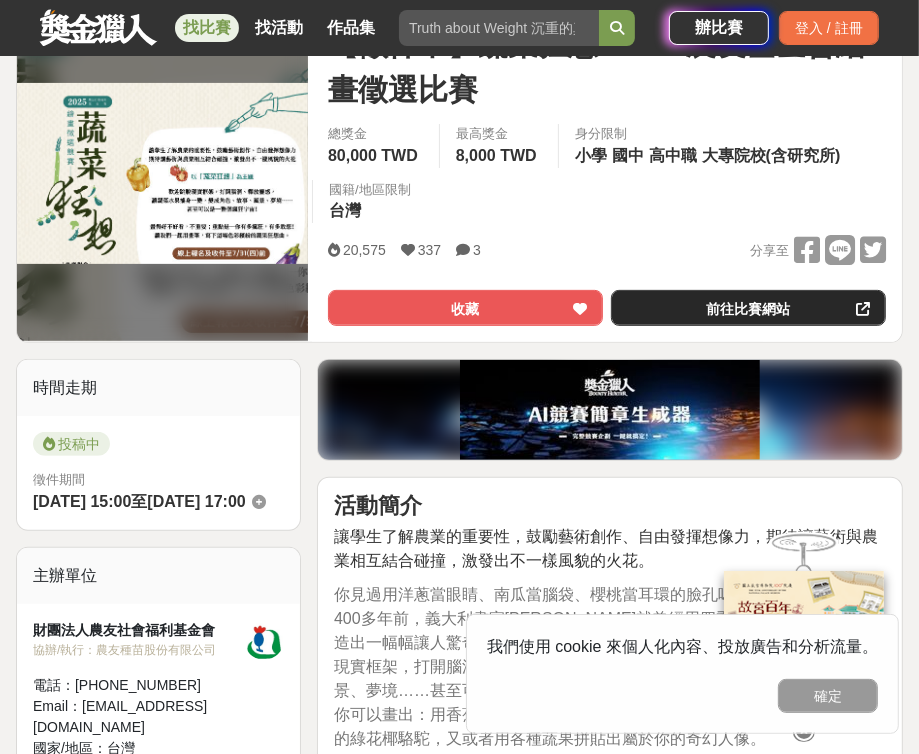 click on "前往比賽網站" at bounding box center (748, 308) 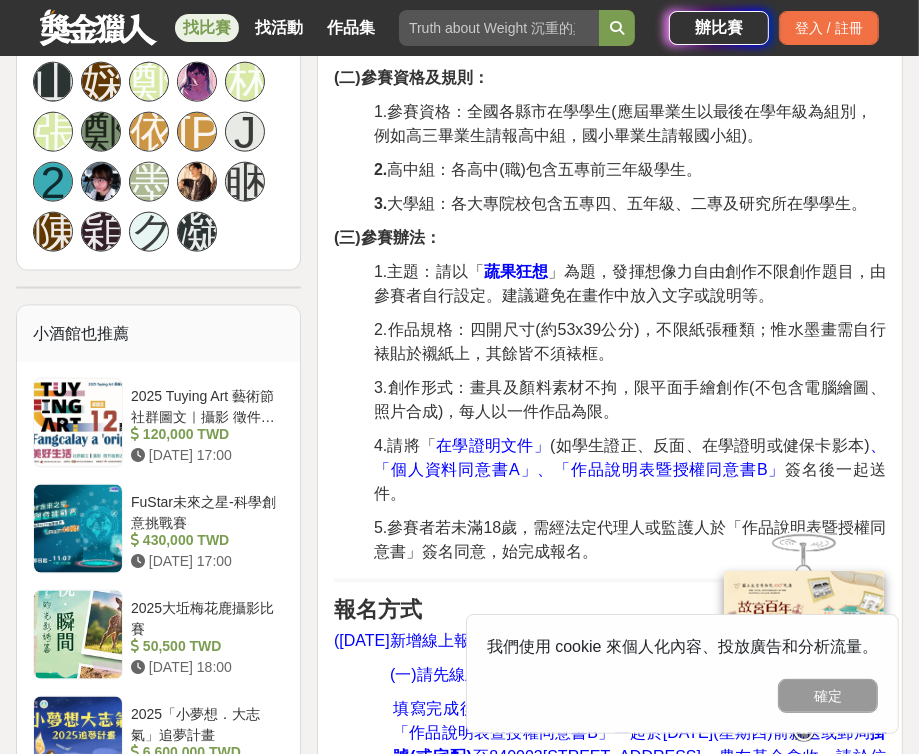 scroll, scrollTop: 1600, scrollLeft: 0, axis: vertical 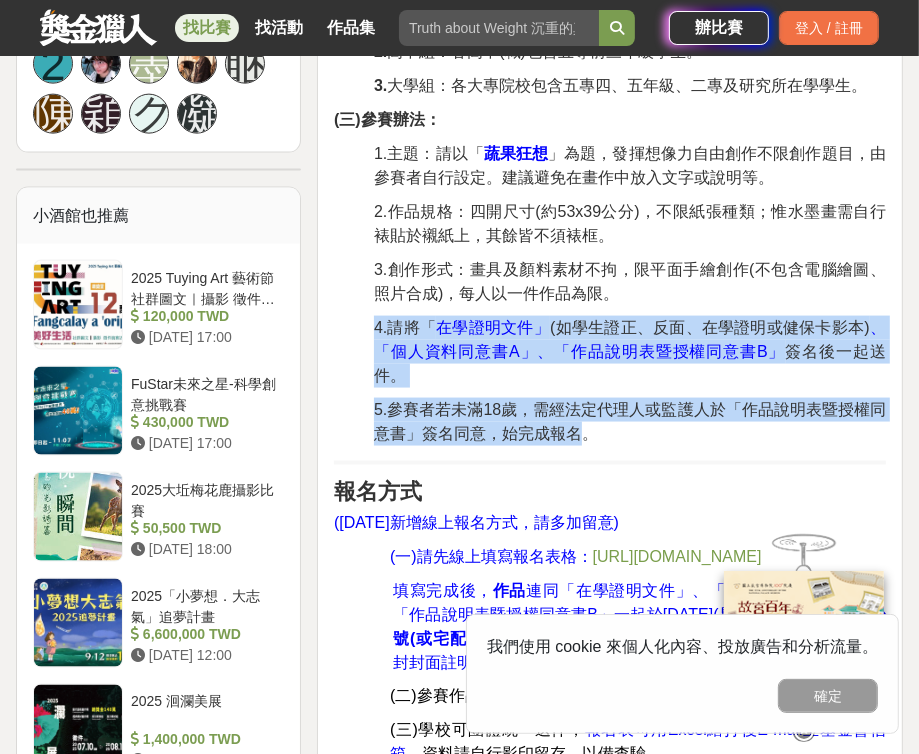 drag, startPoint x: 364, startPoint y: 336, endPoint x: 581, endPoint y: 411, distance: 229.59529 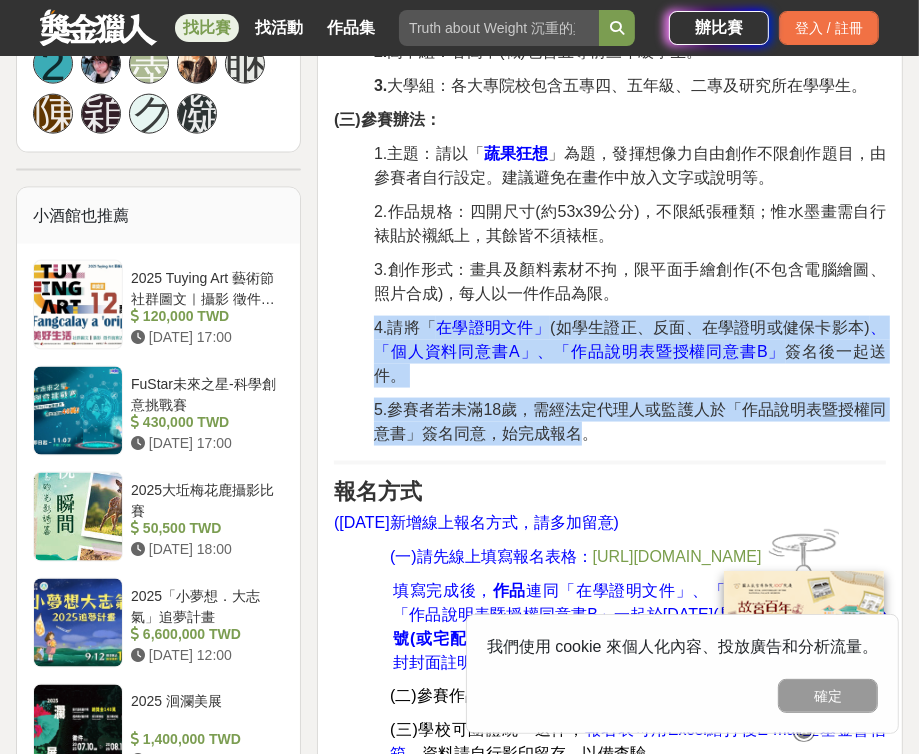 click on "活動簡介 讓學生了解農業的重要性，鼓勵藝術創作、自由發揮想像力，期待讓藝術與農業相互結合碰撞，激發出不一樣風貌的火花。 你見過用洋蔥當眼睛、南瓜當腦袋、櫻桃當耳環的臉孔嗎？ 400多年前，義大利畫家阿爾欽博托就曾經用四季蔬果拼貼出肖像，創造出一幅幅讓人驚奇的藝術作品。這一次，我們以「蔬果狂想」為主題，跳脫現實框架，打開腦洞、釋放靈感，讓蔬菜水果搖身一變，變成角色、故事、風景、夢境……甚至可以是一整個瘋狂宇宙！ 你可以畫出：用香蕉滑板飛天的番茄超人、裝扮成女王的高麗菜、在沙漠旅行的綠花椰駱駝，又或者用各種蔬果拼貼出屬於你的奇幻人像。 沒有對錯，只有創意！ 畫得好不好看，不重要；重點是─你有多瘋狂，有多敢想！ 讓我們一起用畫筆，寫下這場色彩繽紛的蔬果狂想曲。 活動主題 蔬菜狂想 活動期程 2. 3. 5 5 5" at bounding box center [610, 1014] 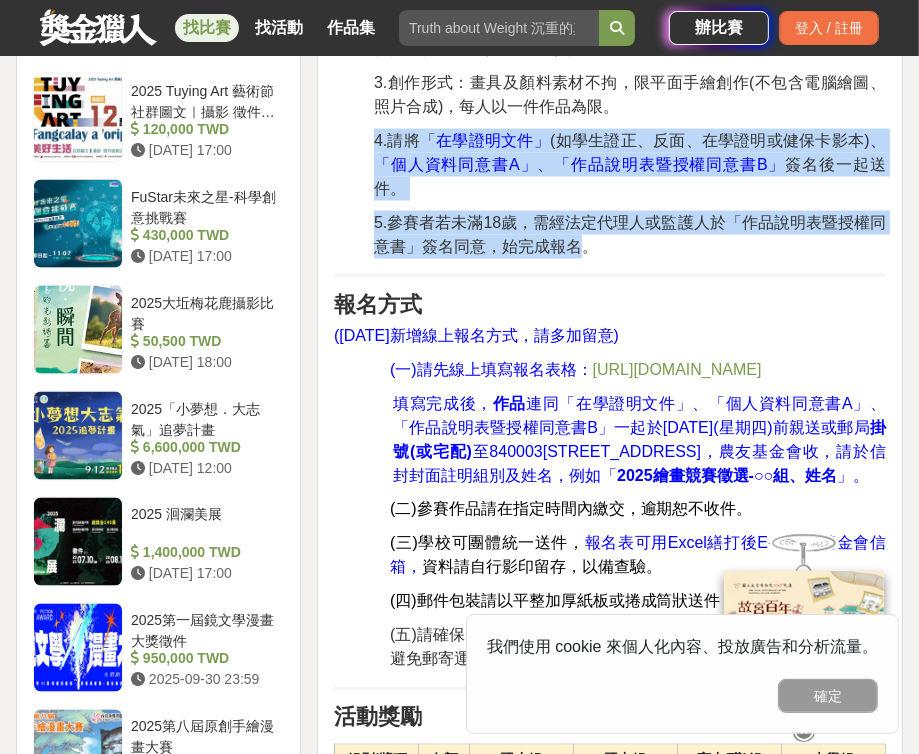 scroll, scrollTop: 1800, scrollLeft: 0, axis: vertical 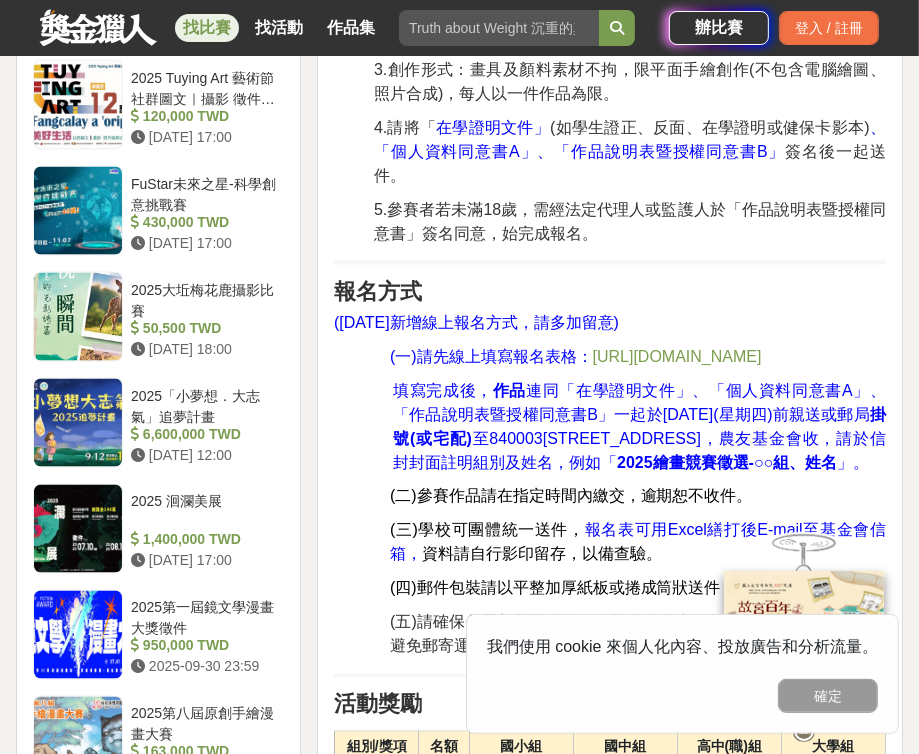 click on "活動簡介 讓學生了解農業的重要性，鼓勵藝術創作、自由發揮想像力，期待讓藝術與農業相互結合碰撞，激發出不一樣風貌的火花。 你見過用洋蔥當眼睛、南瓜當腦袋、櫻桃當耳環的臉孔嗎？ 400多年前，義大利畫家阿爾欽博托就曾經用四季蔬果拼貼出肖像，創造出一幅幅讓人驚奇的藝術作品。這一次，我們以「蔬果狂想」為主題，跳脫現實框架，打開腦洞、釋放靈感，讓蔬菜水果搖身一變，變成角色、故事、風景、夢境……甚至可以是一整個瘋狂宇宙！ 你可以畫出：用香蕉滑板飛天的番茄超人、裝扮成女王的高麗菜、在沙漠旅行的綠花椰駱駝，又或者用各種蔬果拼貼出屬於你的奇幻人像。 沒有對錯，只有創意！ 畫得好不好看，不重要；重點是─你有多瘋狂，有多敢想！ 讓我們一起用畫筆，寫下這場色彩繽紛的蔬果狂想曲。 活動主題 蔬菜狂想 活動期程 2. 3. 5 5 5" at bounding box center [610, 814] 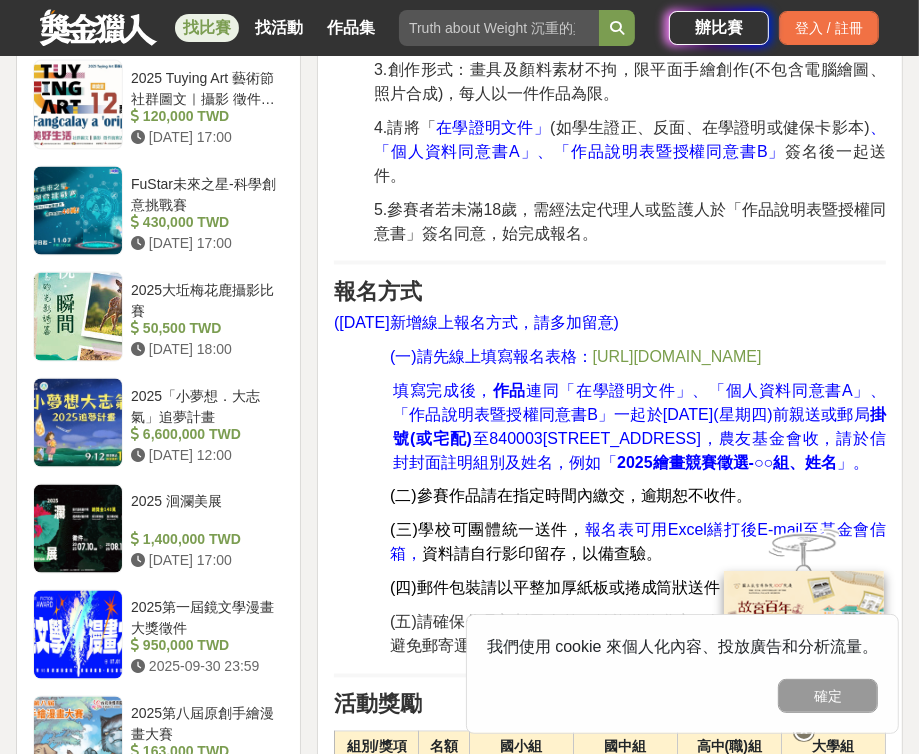drag, startPoint x: 778, startPoint y: 335, endPoint x: 388, endPoint y: 352, distance: 390.37033 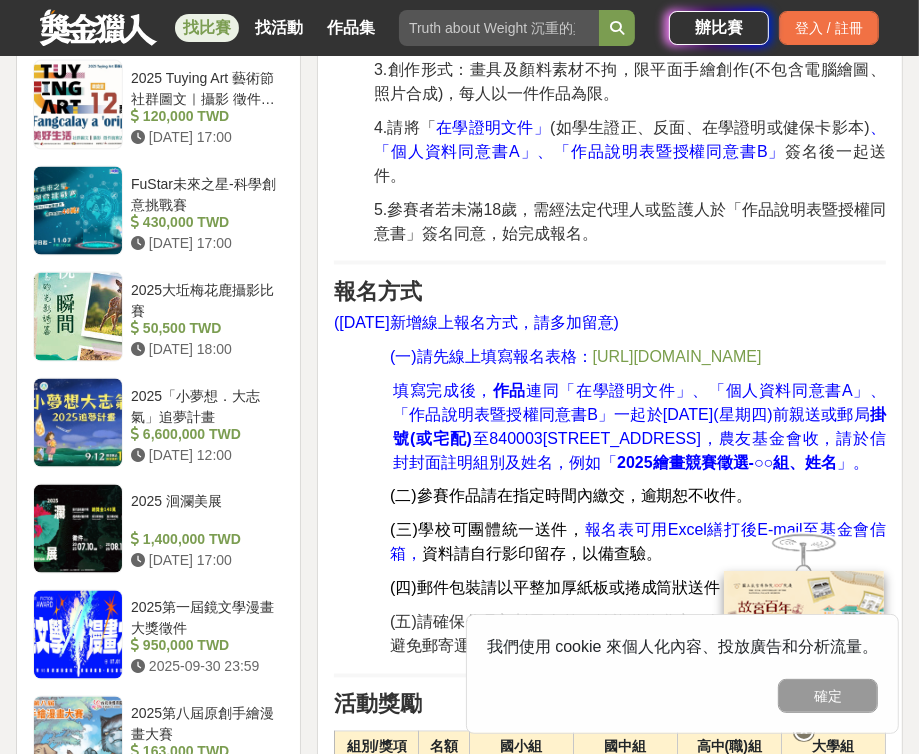 click on "活動簡介 讓學生了解農業的重要性，鼓勵藝術創作、自由發揮想像力，期待讓藝術與農業相互結合碰撞，激發出不一樣風貌的火花。 你見過用洋蔥當眼睛、南瓜當腦袋、櫻桃當耳環的臉孔嗎？ 400多年前，義大利畫家阿爾欽博托就曾經用四季蔬果拼貼出肖像，創造出一幅幅讓人驚奇的藝術作品。這一次，我們以「蔬果狂想」為主題，跳脫現實框架，打開腦洞、釋放靈感，讓蔬菜水果搖身一變，變成角色、故事、風景、夢境……甚至可以是一整個瘋狂宇宙！ 你可以畫出：用香蕉滑板飛天的番茄超人、裝扮成女王的高麗菜、在沙漠旅行的綠花椰駱駝，又或者用各種蔬果拼貼出屬於你的奇幻人像。 沒有對錯，只有創意！ 畫得好不好看，不重要；重點是─你有多瘋狂，有多敢想！ 讓我們一起用畫筆，寫下這場色彩繽紛的蔬果狂想曲。 活動主題 蔬菜狂想 活動期程 2. 3. 5 5 5" at bounding box center [610, 814] 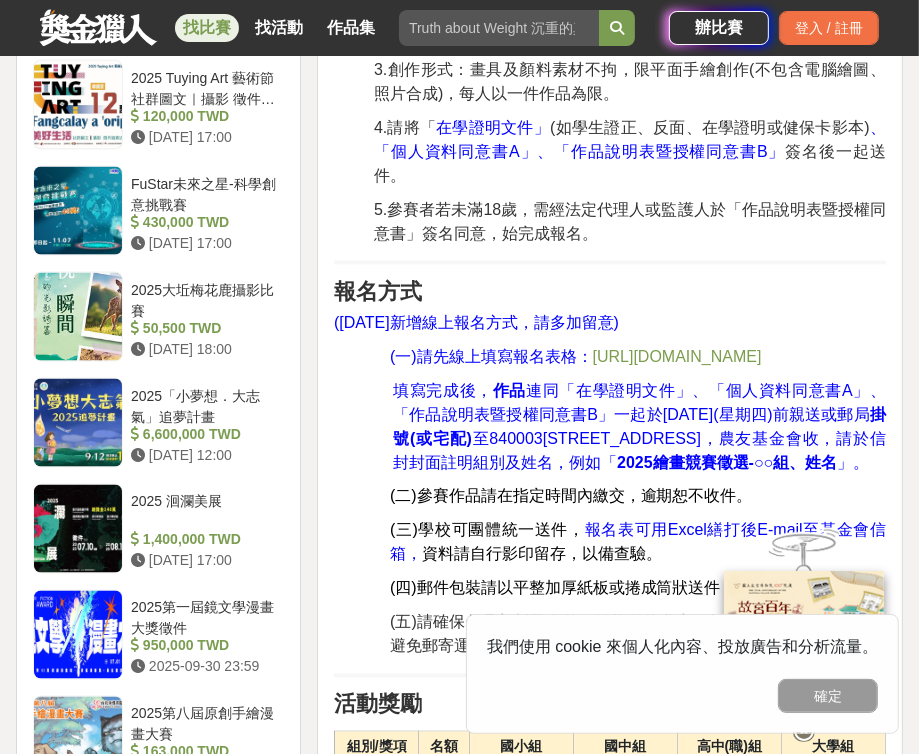 copy on "(一)請先線上填寫報名表格： https://reurl.cc/OY5qpR" 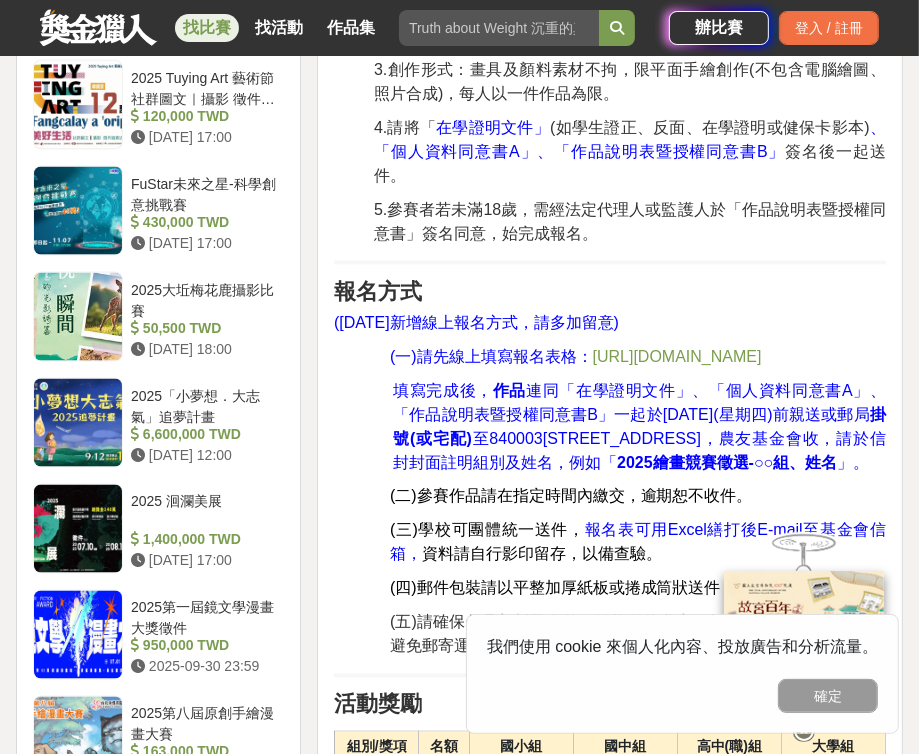 click on "活動簡介 讓學生了解農業的重要性，鼓勵藝術創作、自由發揮想像力，期待讓藝術與農業相互結合碰撞，激發出不一樣風貌的火花。 你見過用洋蔥當眼睛、南瓜當腦袋、櫻桃當耳環的臉孔嗎？ 400多年前，義大利畫家阿爾欽博托就曾經用四季蔬果拼貼出肖像，創造出一幅幅讓人驚奇的藝術作品。這一次，我們以「蔬果狂想」為主題，跳脫現實框架，打開腦洞、釋放靈感，讓蔬菜水果搖身一變，變成角色、故事、風景、夢境……甚至可以是一整個瘋狂宇宙！ 你可以畫出：用香蕉滑板飛天的番茄超人、裝扮成女王的高麗菜、在沙漠旅行的綠花椰駱駝，又或者用各種蔬果拼貼出屬於你的奇幻人像。 沒有對錯，只有創意！ 畫得好不好看，不重要；重點是─你有多瘋狂，有多敢想！ 讓我們一起用畫筆，寫下這場色彩繽紛的蔬果狂想曲。 活動主題 蔬菜狂想 活動期程 2. 3. 5 5 5" at bounding box center (610, 1277) 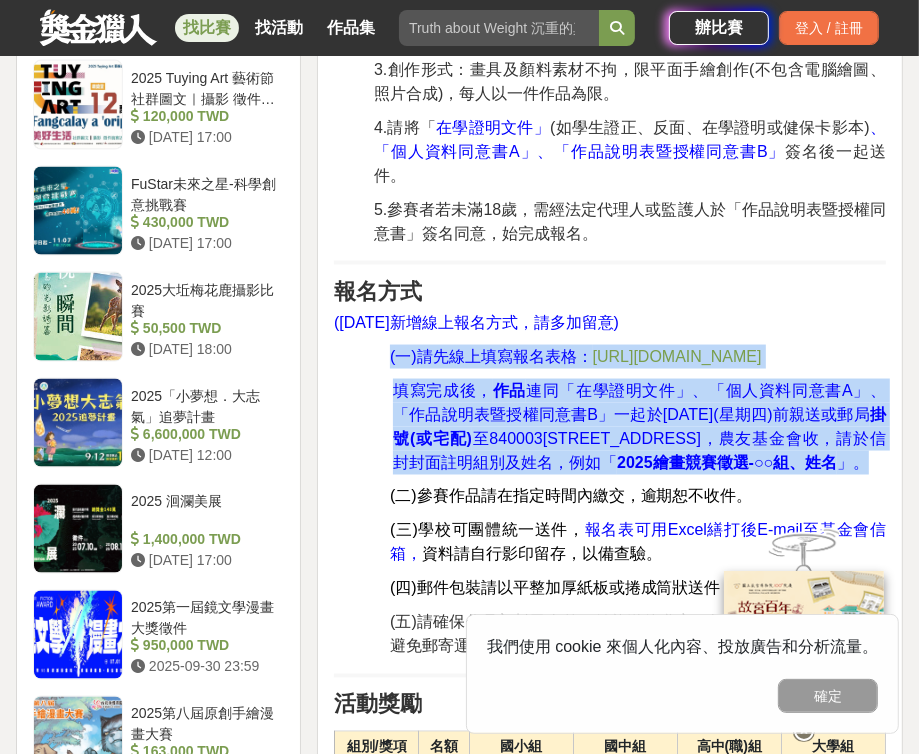 drag, startPoint x: 878, startPoint y: 443, endPoint x: 348, endPoint y: 335, distance: 540.89185 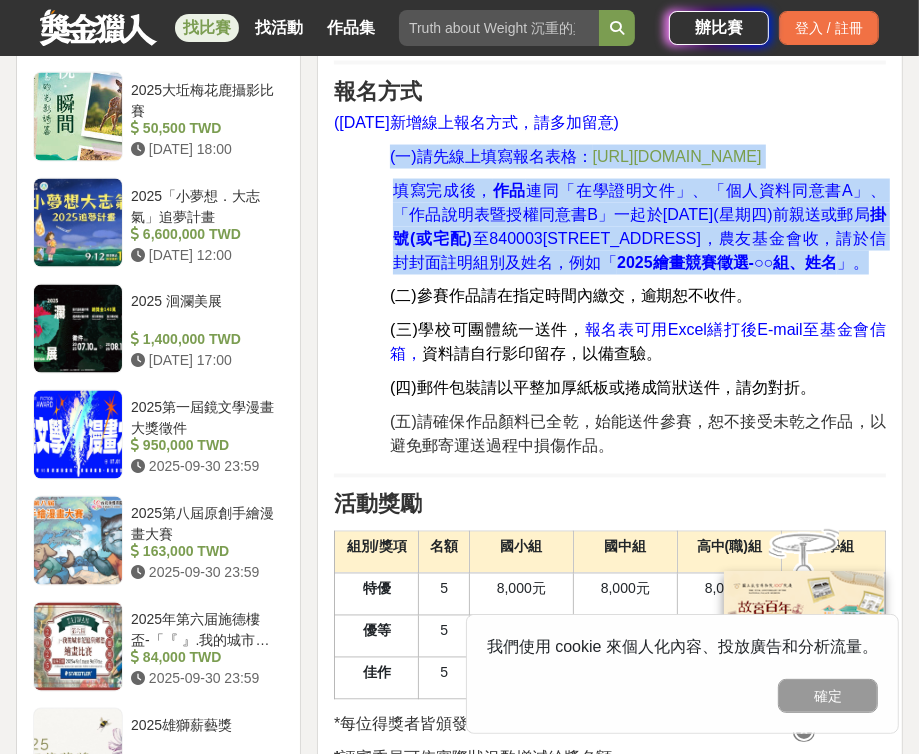 scroll, scrollTop: 2100, scrollLeft: 0, axis: vertical 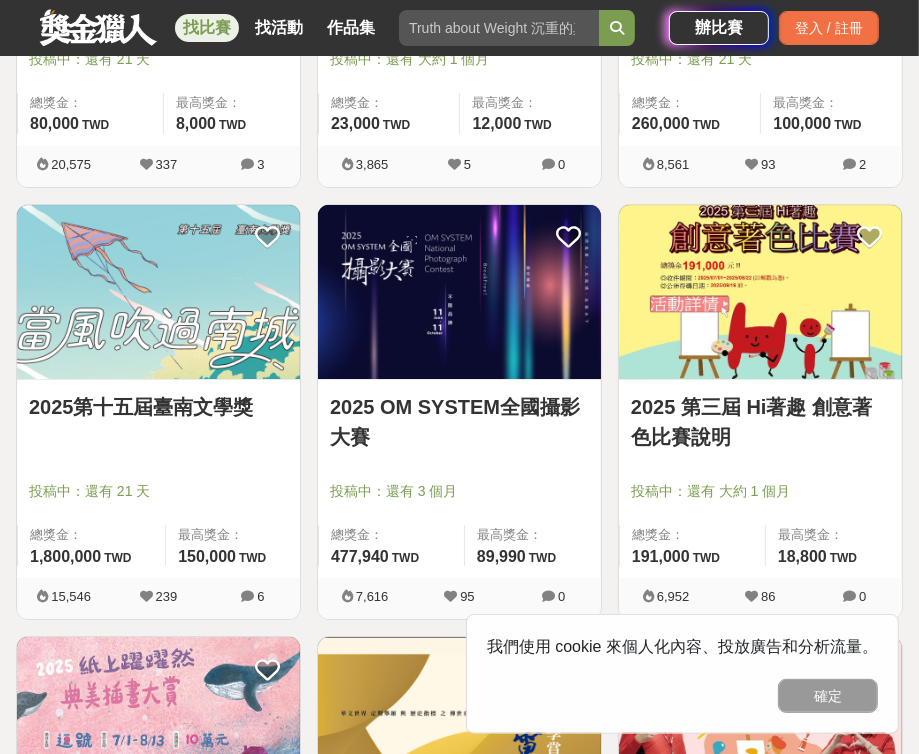 click at bounding box center [760, 292] 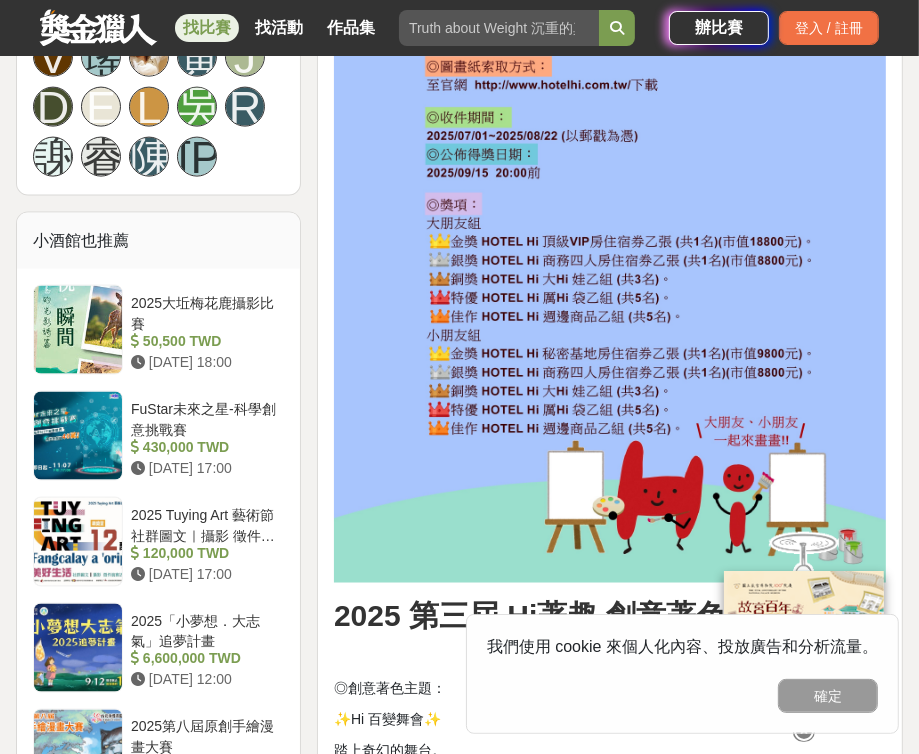 scroll, scrollTop: 2000, scrollLeft: 0, axis: vertical 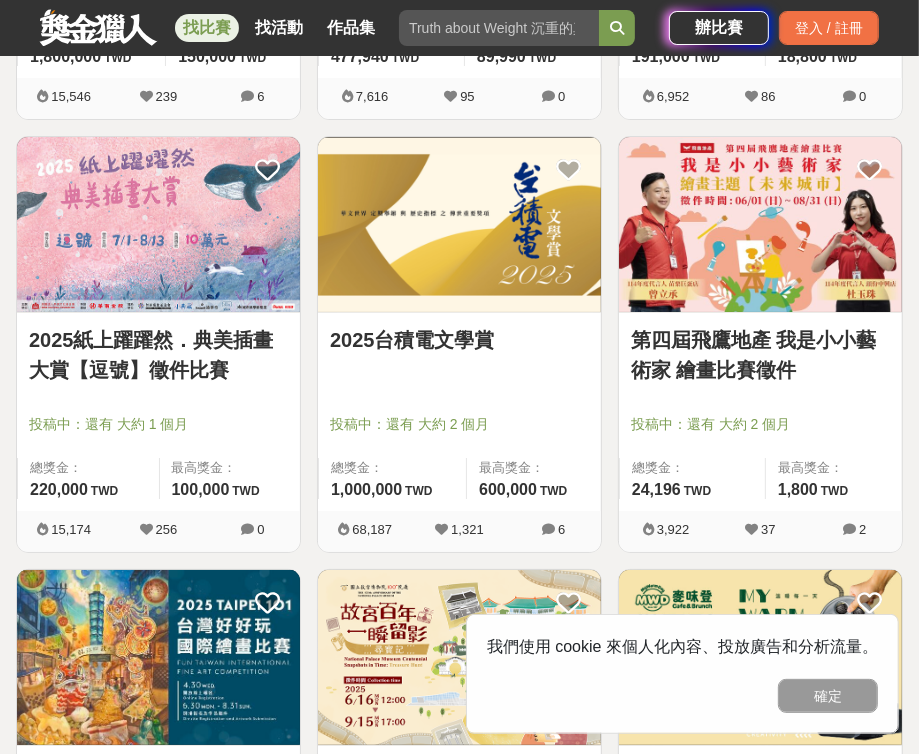 click at bounding box center [459, 224] 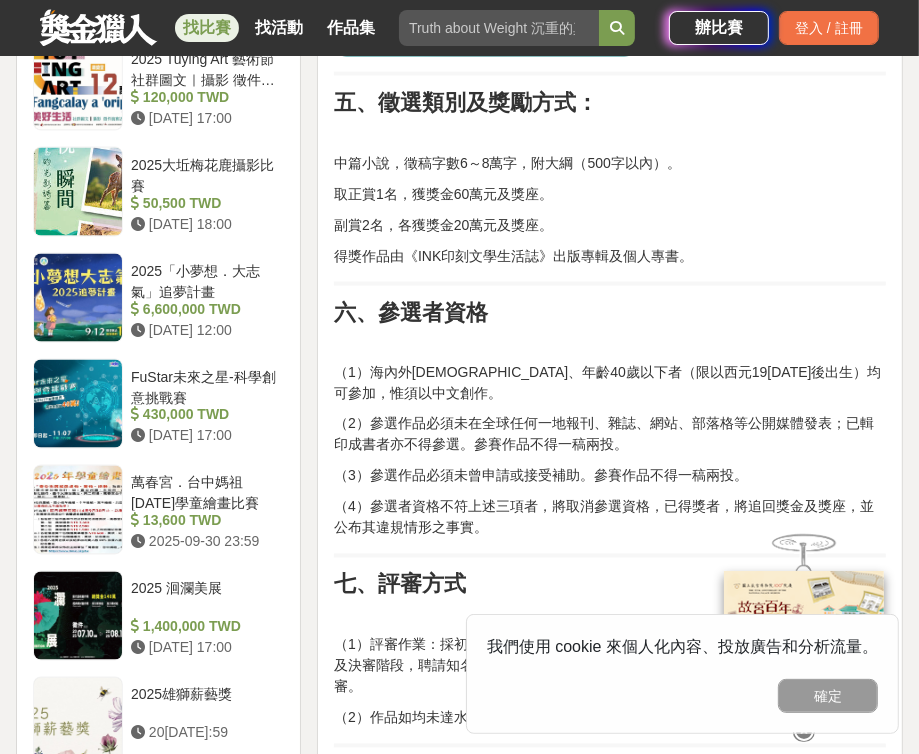 scroll, scrollTop: 1900, scrollLeft: 0, axis: vertical 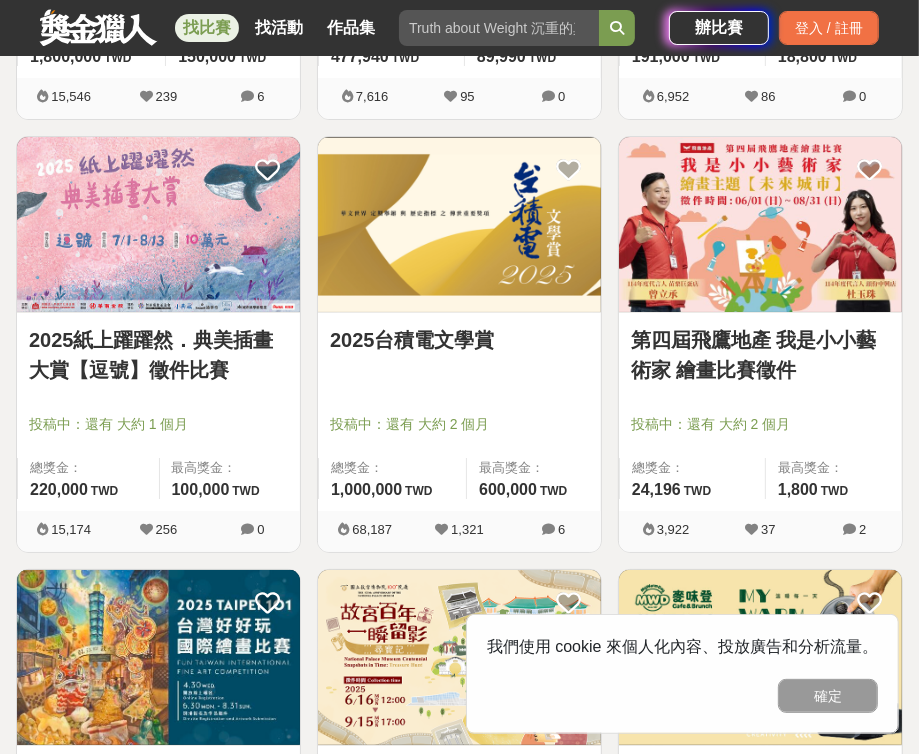 click at bounding box center (158, 224) 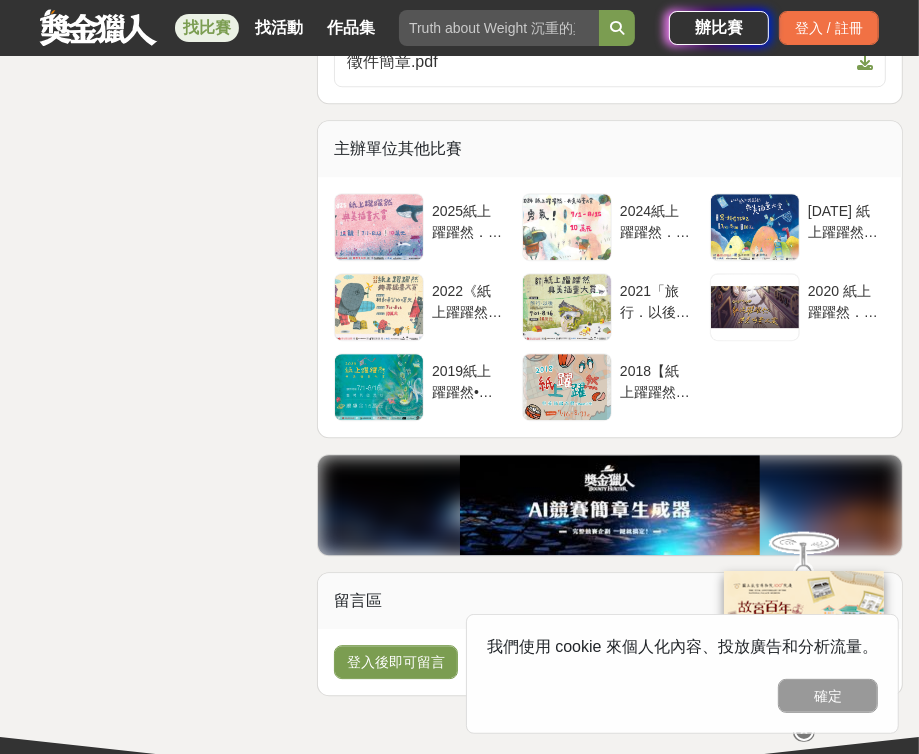 scroll, scrollTop: 3300, scrollLeft: 0, axis: vertical 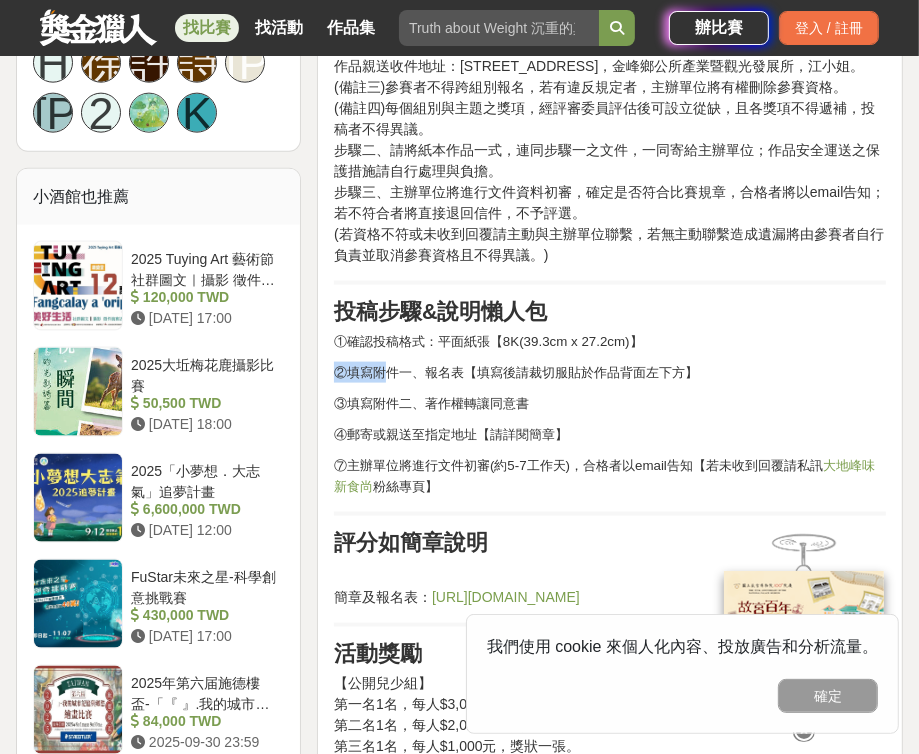 drag, startPoint x: 656, startPoint y: 383, endPoint x: 384, endPoint y: 403, distance: 272.7343 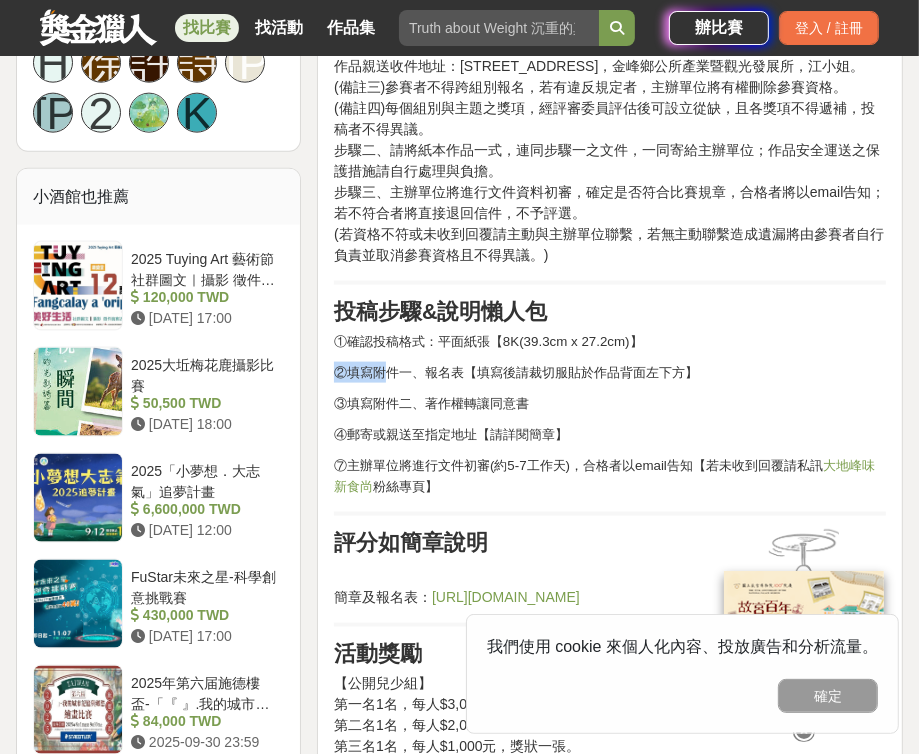 click on "活動簡介 為推廣金峰鄉的文化與特色，透過繪畫比賽鼓勵民眾關注與探索金峰的自然環境、人文故事與在地風情，並培養藝術創作與觀察力。 簡章及報名表：  https://drive.google.com/drive/folders/1yqG5Oj0aKHw26kErYzBKwW0asA82quq0?usp=drive_link  活動主題 你所不知道的金峰是什麼?透過旅人或在地人的有趣視野呈現本鄉多元風貌，無論是傳統作物、特色建築、文化地景、節慶活動、習俗、地景導覽等皆可成為您的創作靈感，以更寬闊的視野推薦給大眾金峰之美。創作內容須具象且為事實呈現的事物，請勿以傳說故事、神話等題材進行創作，否則將直接失去資格。 參賽資格 【資格/組別】 1.公開兒少組：6至12歲，開放全國民眾參加。 2.公開成人組：13歲以上，開放全國民眾參加 3.鄉內兒少組：6至12歲，凡設籍金峰鄉內且就讀金峰鄉轄區學校之鄉民參加。 【收件日期】 報名方式" at bounding box center [610, 344] 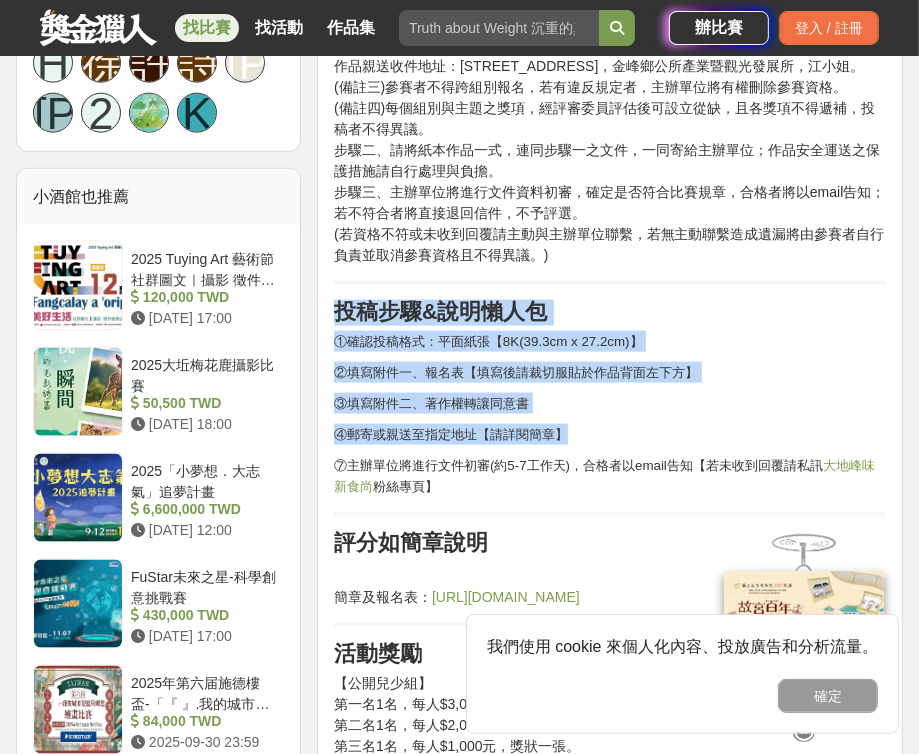drag, startPoint x: 335, startPoint y: 360, endPoint x: 569, endPoint y: 483, distance: 264.35773 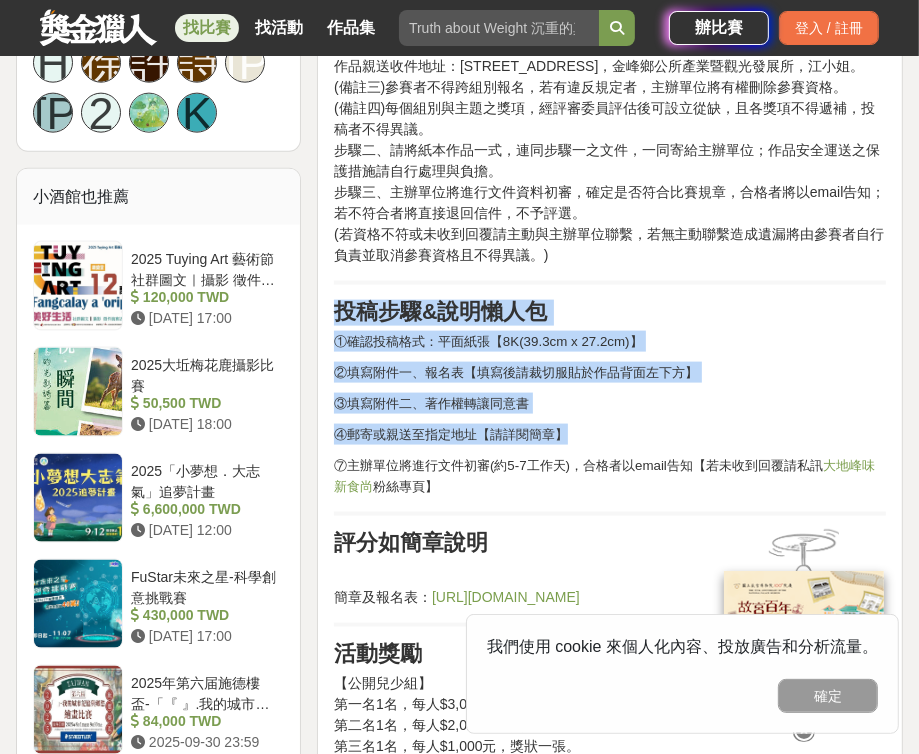 click on "活動簡介 為推廣金峰鄉的文化與特色，透過繪畫比賽鼓勵民眾關注與探索金峰的自然環境、人文故事與在地風情，並培養藝術創作與觀察力。 簡章及報名表：  https://drive.google.com/drive/folders/1yqG5Oj0aKHw26kErYzBKwW0asA82quq0?usp=drive_link  活動主題 你所不知道的金峰是什麼?透過旅人或在地人的有趣視野呈現本鄉多元風貌，無論是傳統作物、特色建築、文化地景、節慶活動、習俗、地景導覽等皆可成為您的創作靈感，以更寬闊的視野推薦給大眾金峰之美。創作內容須具象且為事實呈現的事物，請勿以傳說故事、神話等題材進行創作，否則將直接失去資格。 參賽資格 【資格/組別】 1.公開兒少組：6至12歲，開放全國民眾參加。 2.公開成人組：13歲以上，開放全國民眾參加 3.鄉內兒少組：6至12歲，凡設籍金峰鄉內且就讀金峰鄉轄區學校之鄉民參加。 【收件日期】 報名方式" at bounding box center [610, 344] 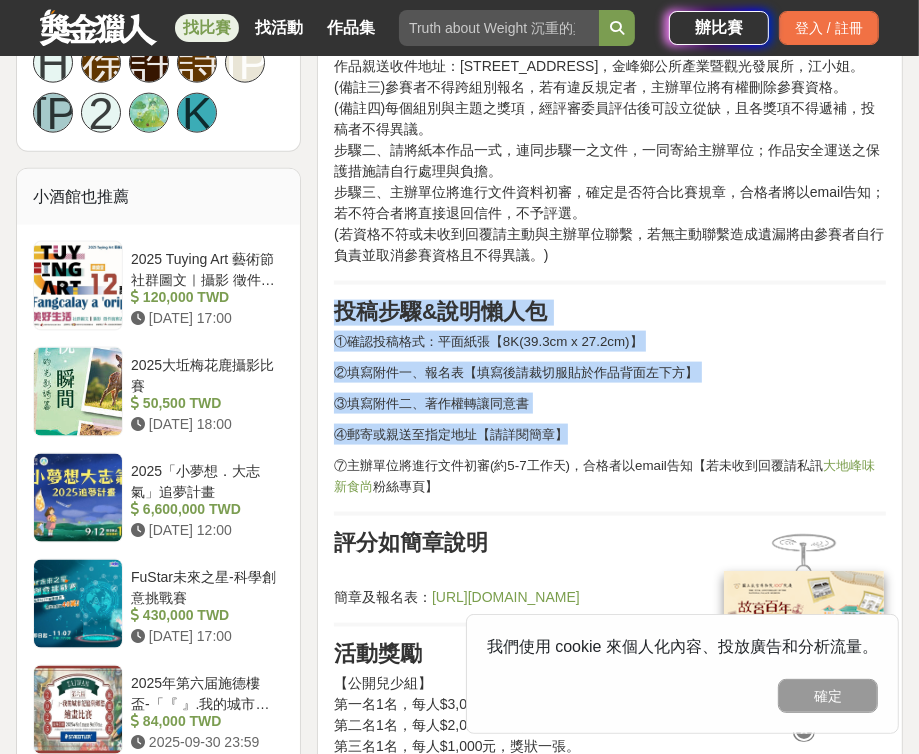 copy on "投稿步驟&說明懶人包 ①確認投稿格式：平面紙張【8K(39.3cm x 27.2cm)】 ②填寫附件一、報名表【填寫後請裁切服貼於作品背面左下方】 ③填寫附件二、著作權轉讓同意書 ④郵寄或親送至指定地址【請詳閱簡章】" 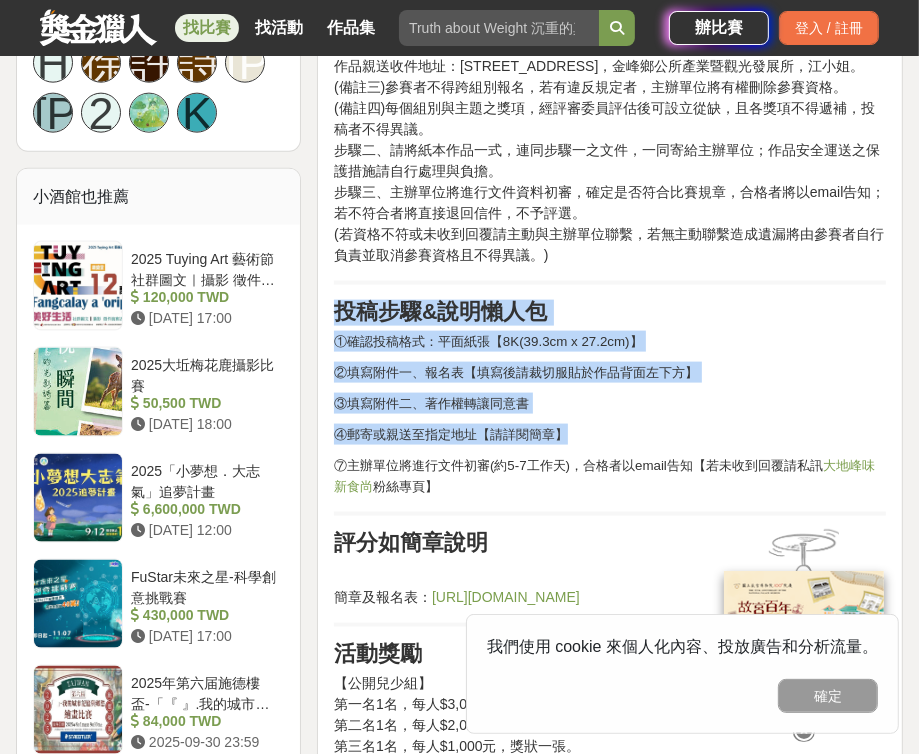 click on "⑦主辦單位將進行文件初審(約5-7工作天)，合格者以email告知【若未收到回覆請私訊  大地峰味新食尚  粉絲專頁】" at bounding box center (610, 476) 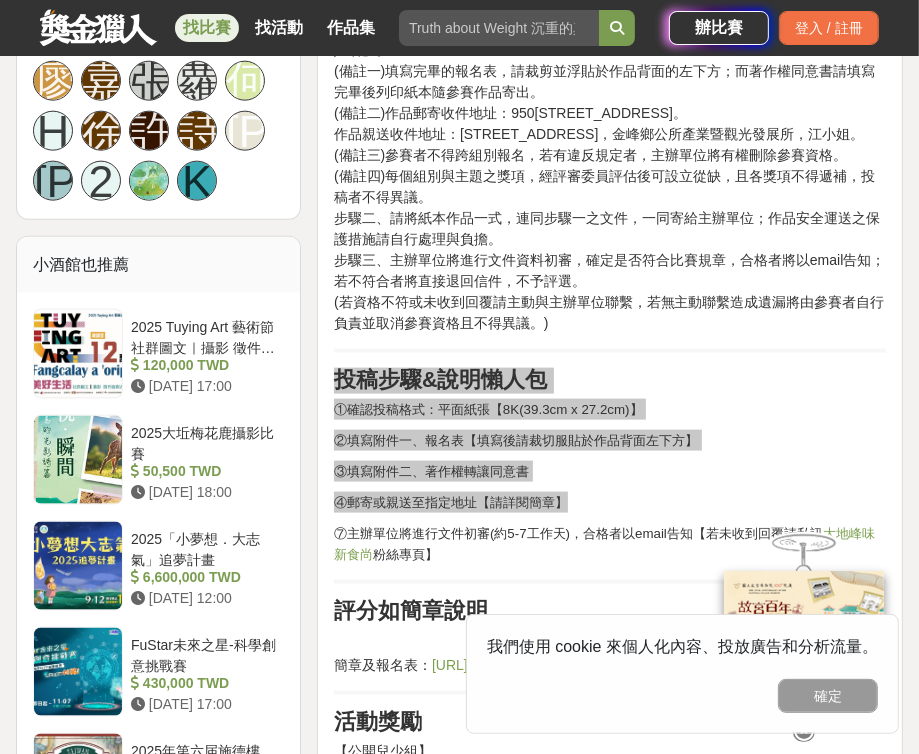 scroll, scrollTop: 1300, scrollLeft: 0, axis: vertical 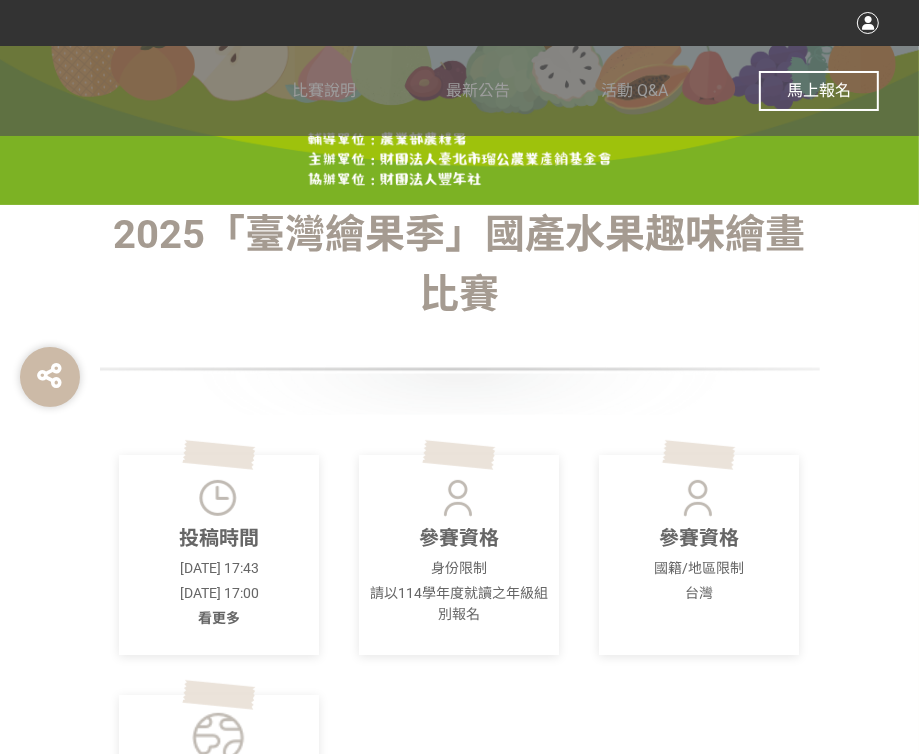 click on "看更多" at bounding box center [219, 618] 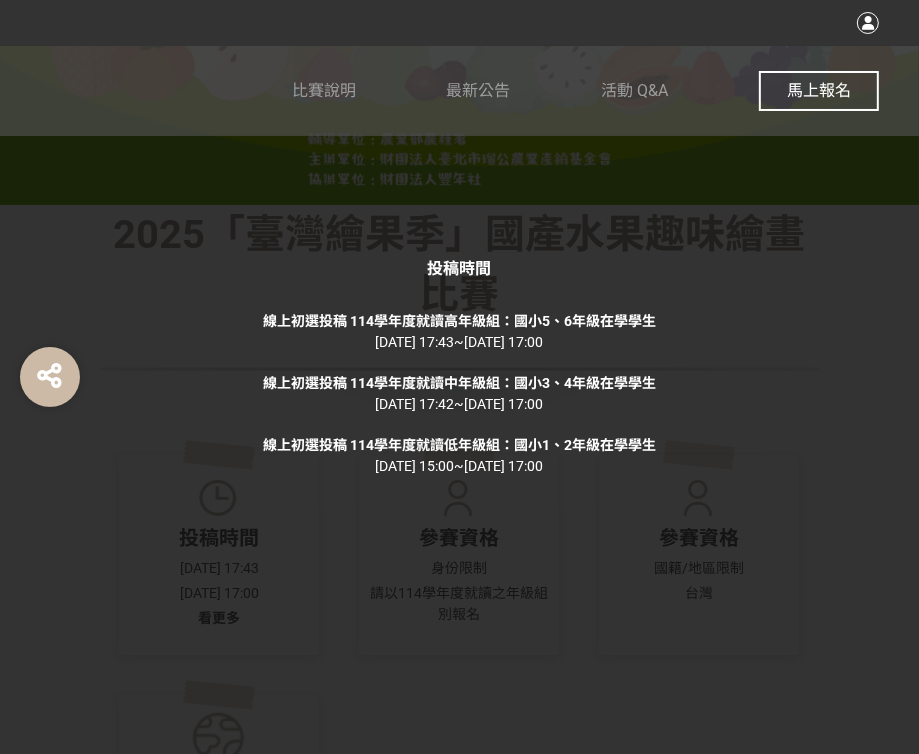 click on "線上初選投稿 114學年度就讀中年級組：國小3、4年級在學學生" at bounding box center (459, 383) 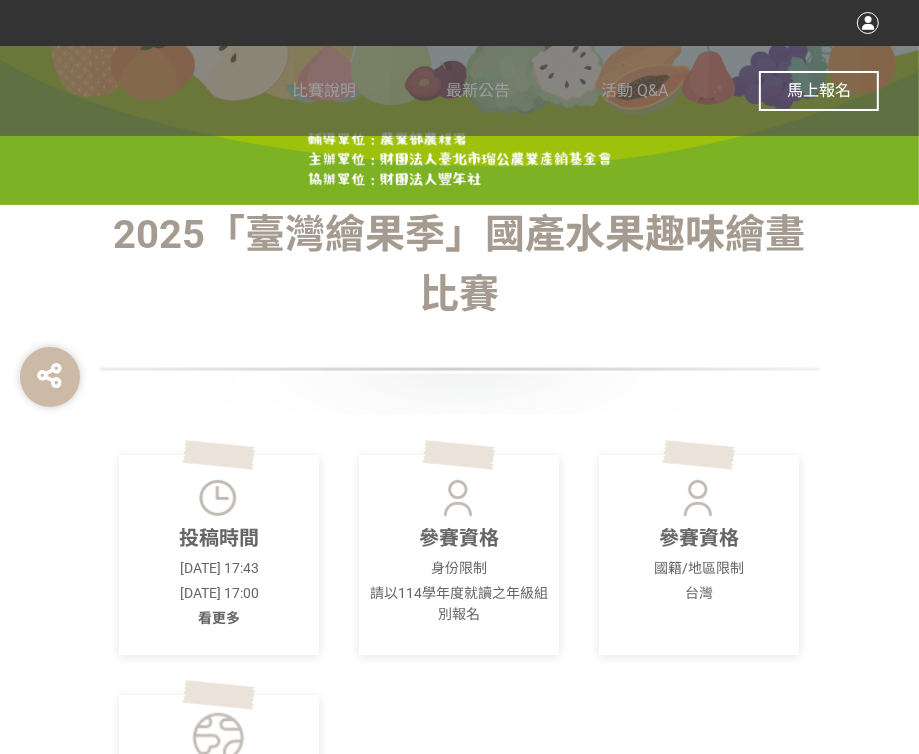 click on "投稿時間" at bounding box center (219, 538) 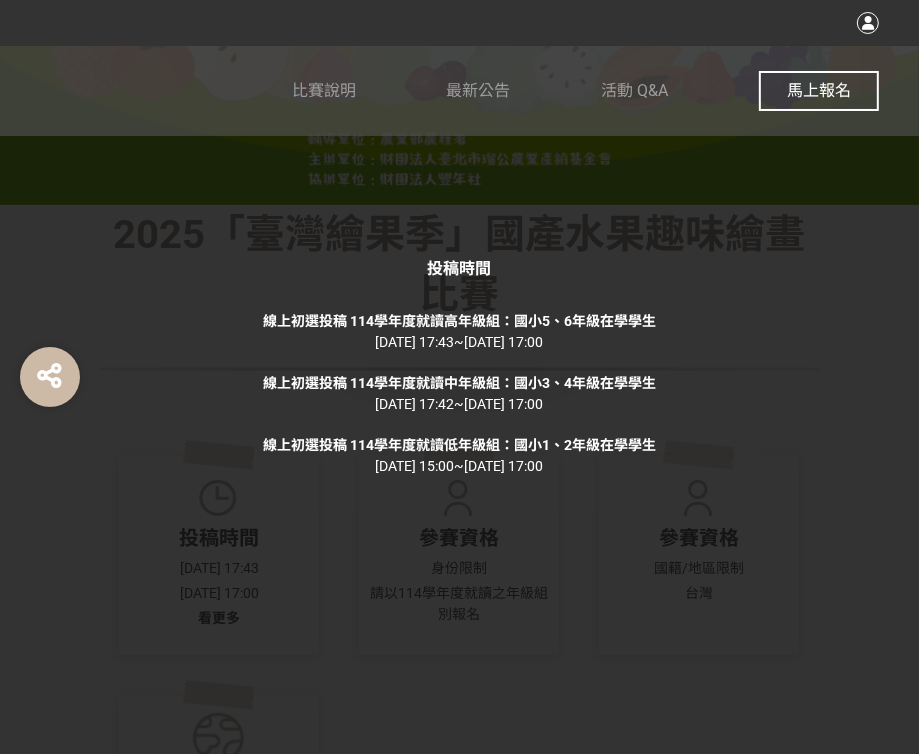 drag, startPoint x: 262, startPoint y: 383, endPoint x: 670, endPoint y: 412, distance: 409.02933 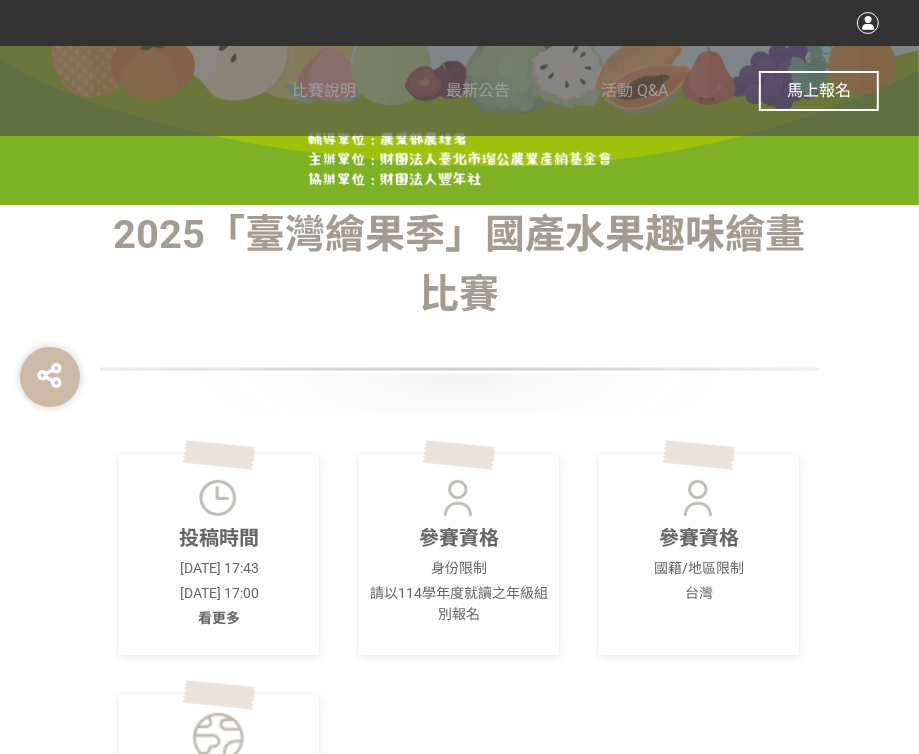 click on "看更多" at bounding box center [219, 618] 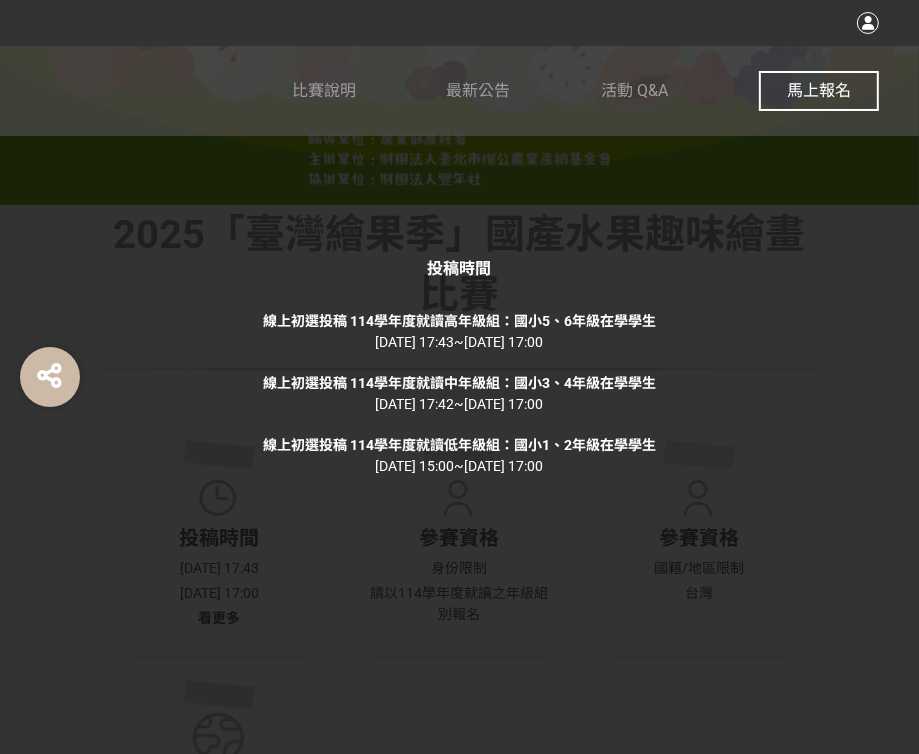 drag, startPoint x: 576, startPoint y: 404, endPoint x: 264, endPoint y: 381, distance: 312.84662 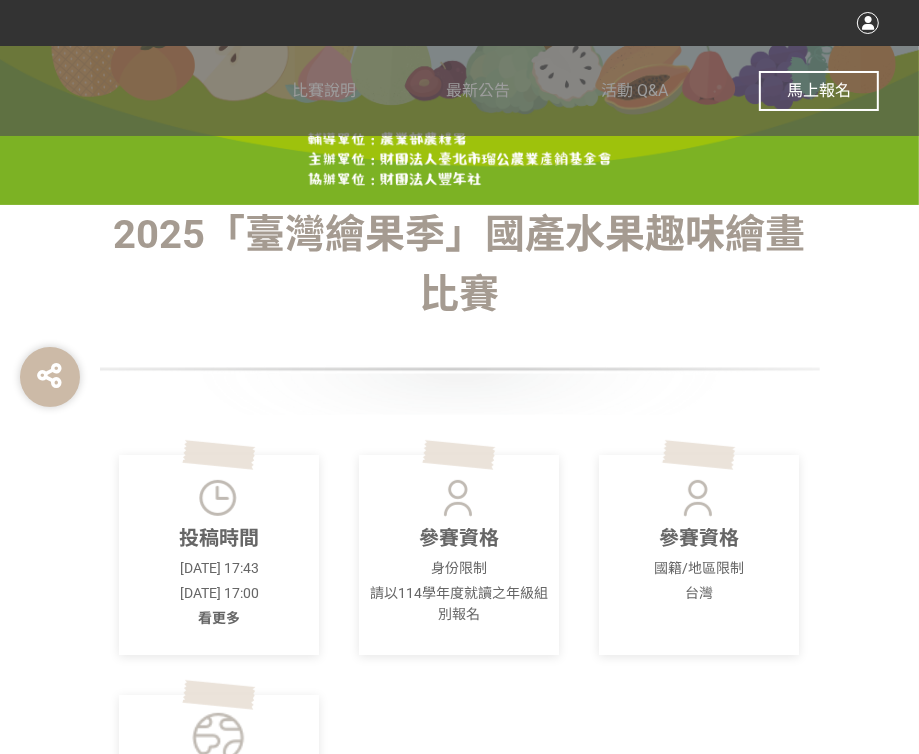 copy on "線上初選投稿 114學年度就讀中年級組：國小3、4年級在學學生 2025-06-26 17:42  ~  2025-09-12 17:00" 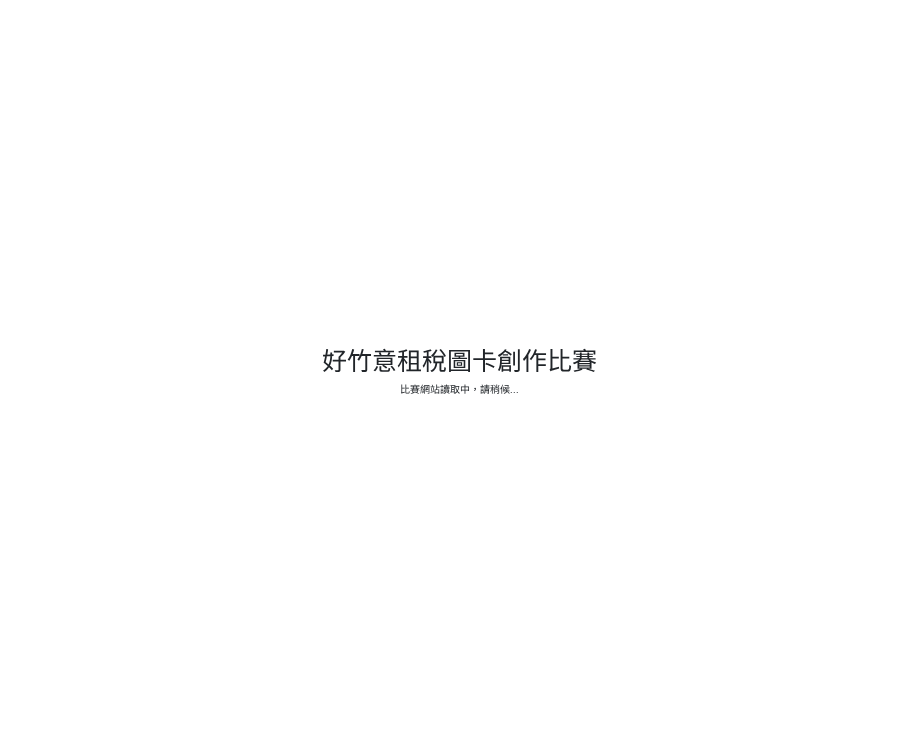 scroll, scrollTop: 0, scrollLeft: 0, axis: both 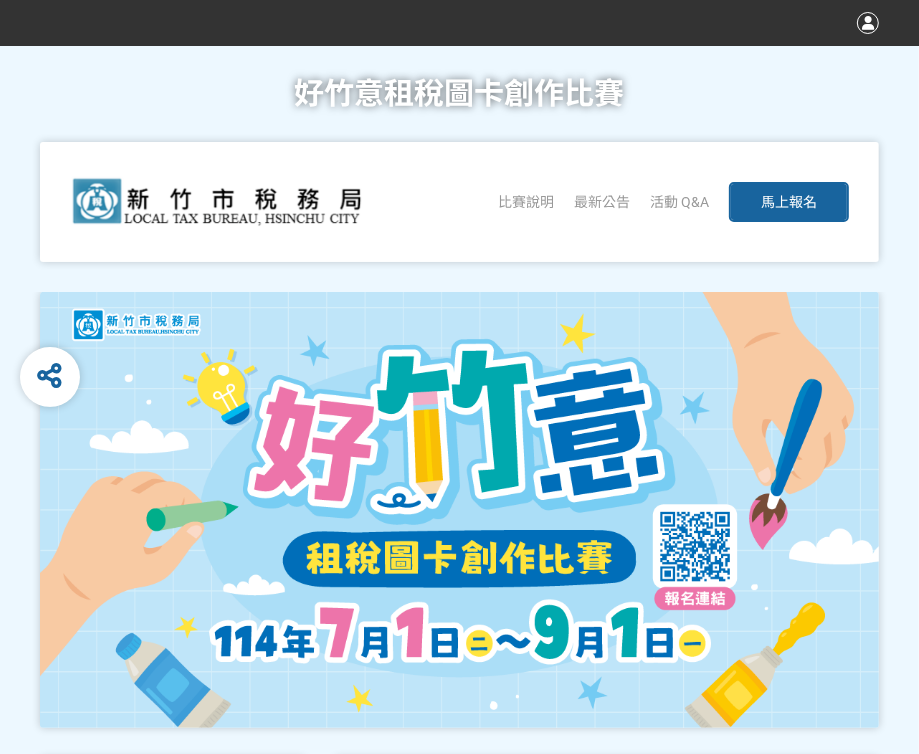 click on "馬上報名" at bounding box center (789, 202) 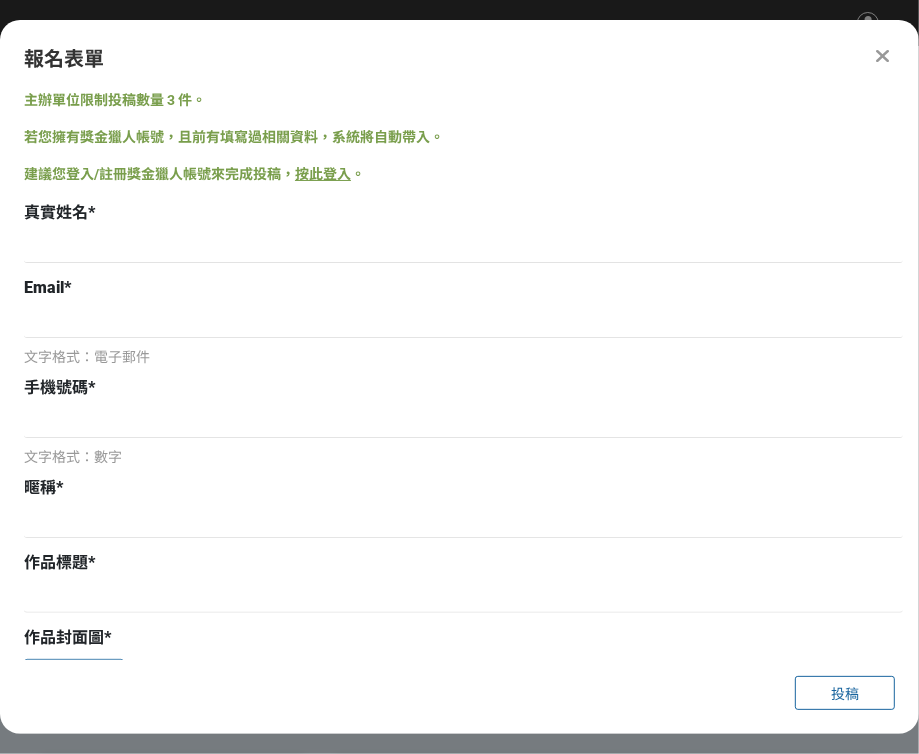 click at bounding box center [883, 56] 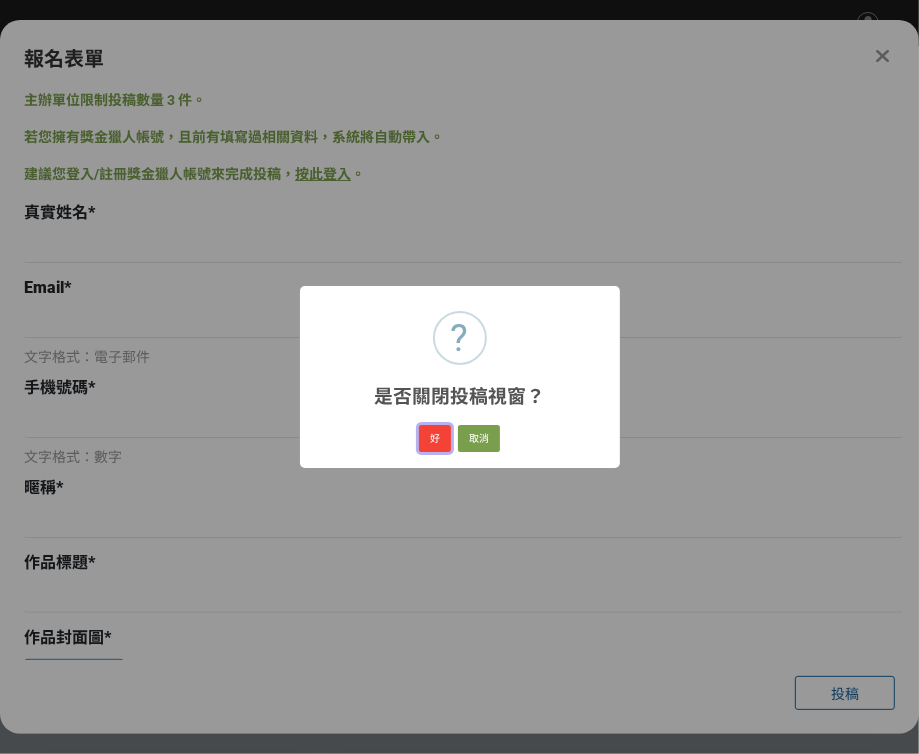 drag, startPoint x: 438, startPoint y: 439, endPoint x: 436, endPoint y: 427, distance: 12.165525 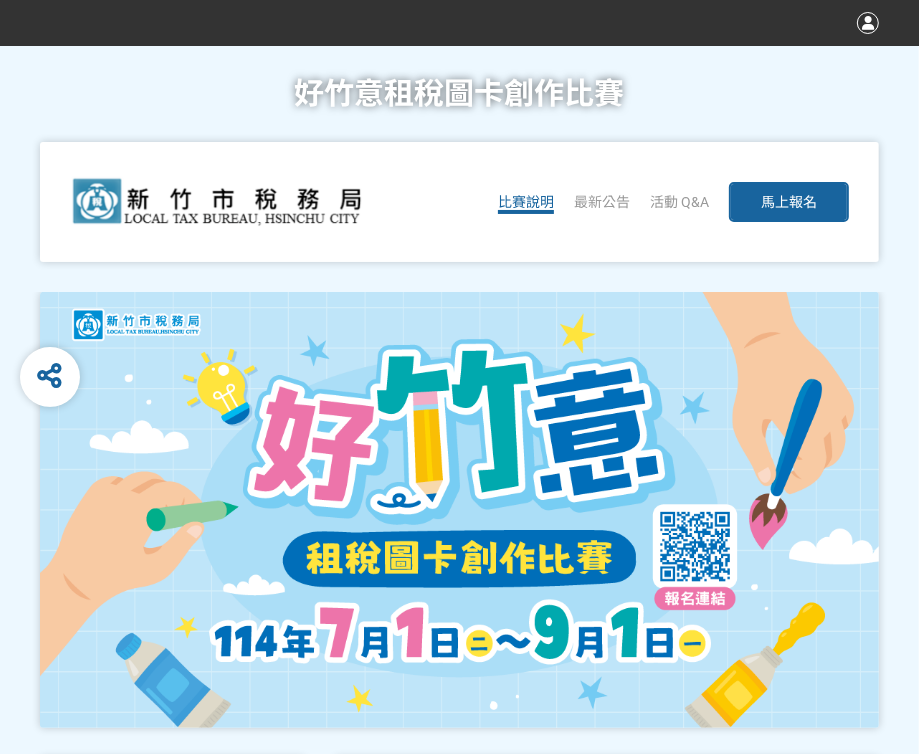click on "比賽說明" at bounding box center [526, 202] 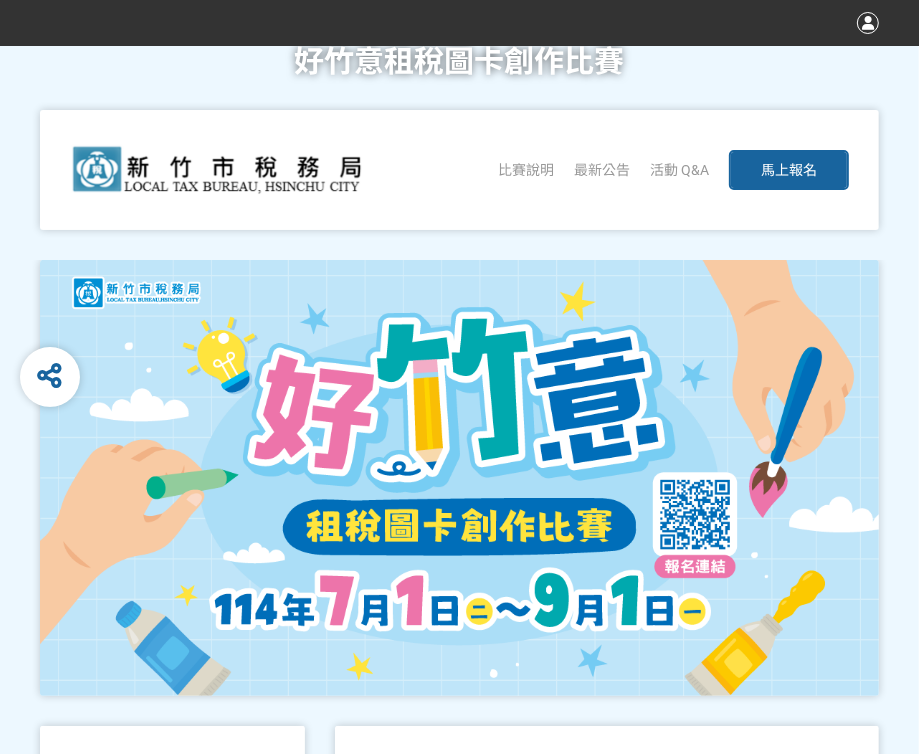 scroll, scrollTop: 0, scrollLeft: 0, axis: both 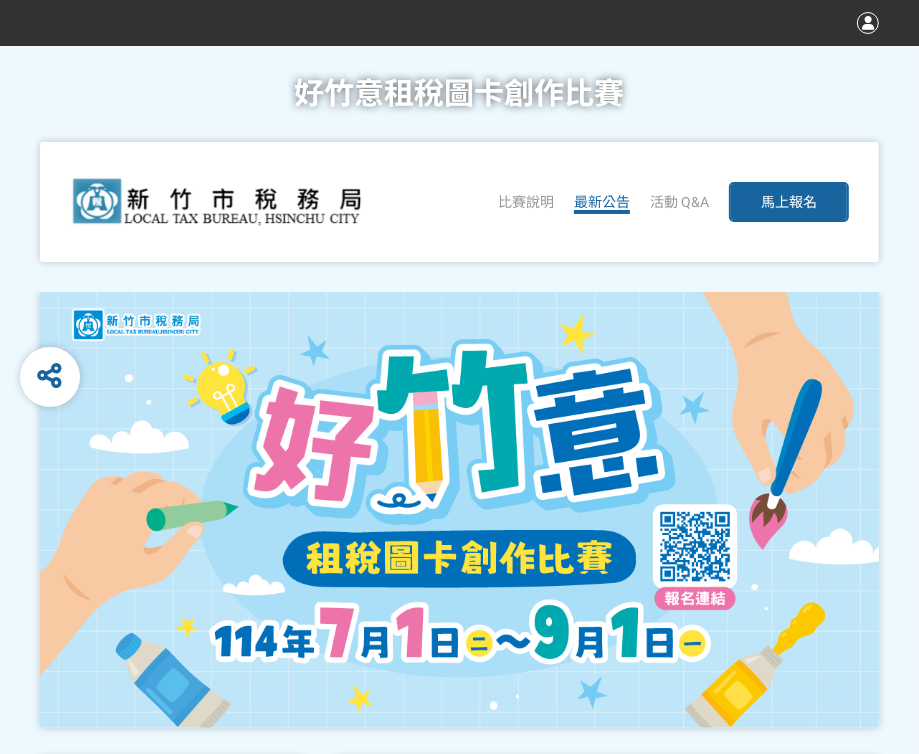 click on "最新公告" at bounding box center [602, 202] 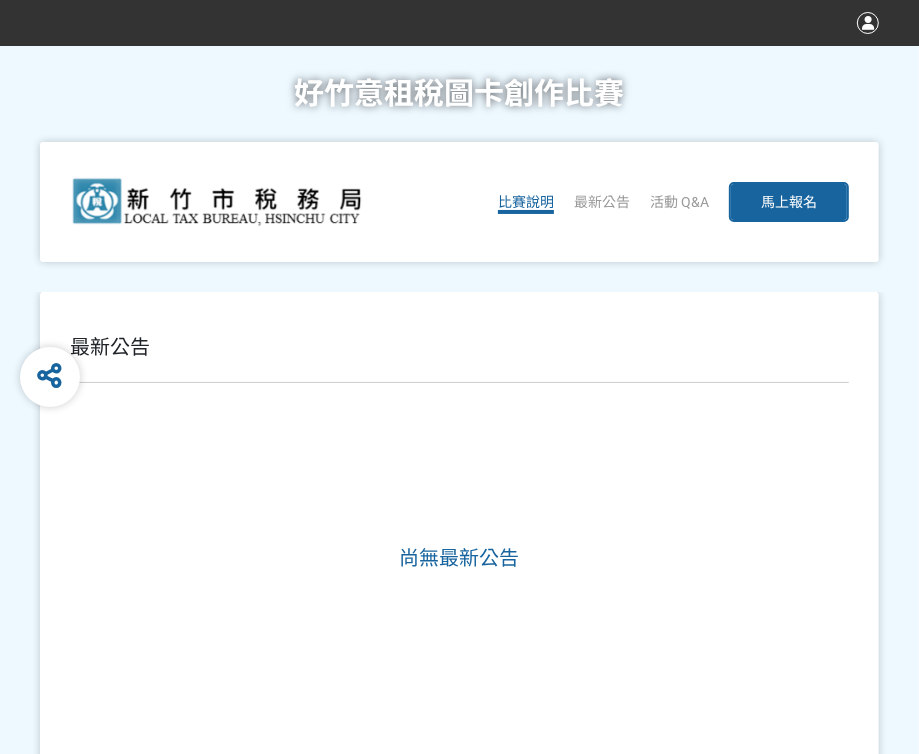 click on "比賽說明" at bounding box center [526, 202] 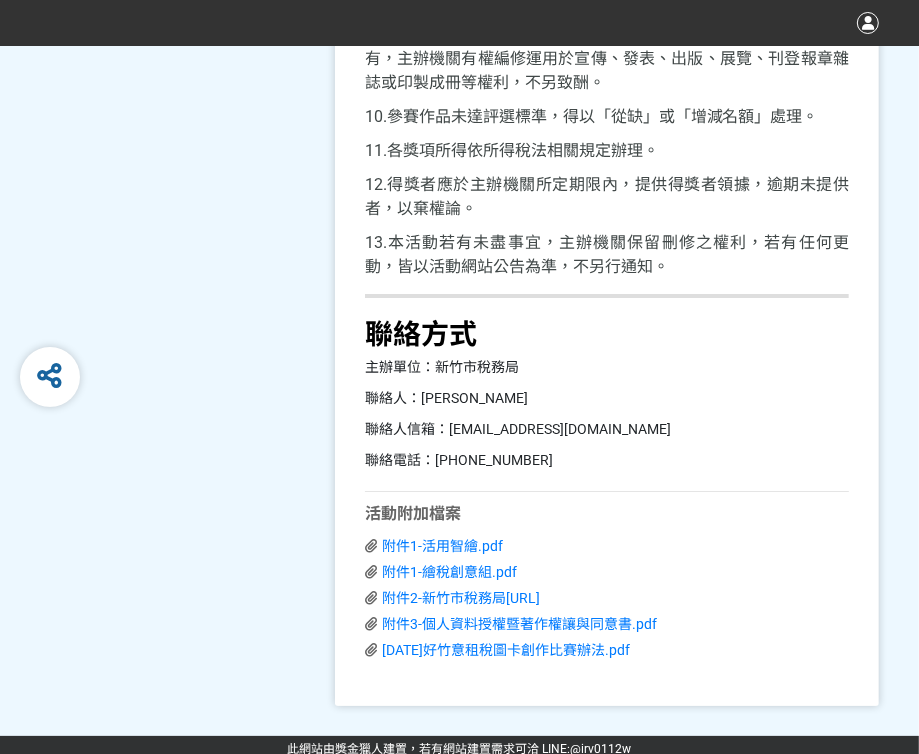 scroll, scrollTop: 4417, scrollLeft: 0, axis: vertical 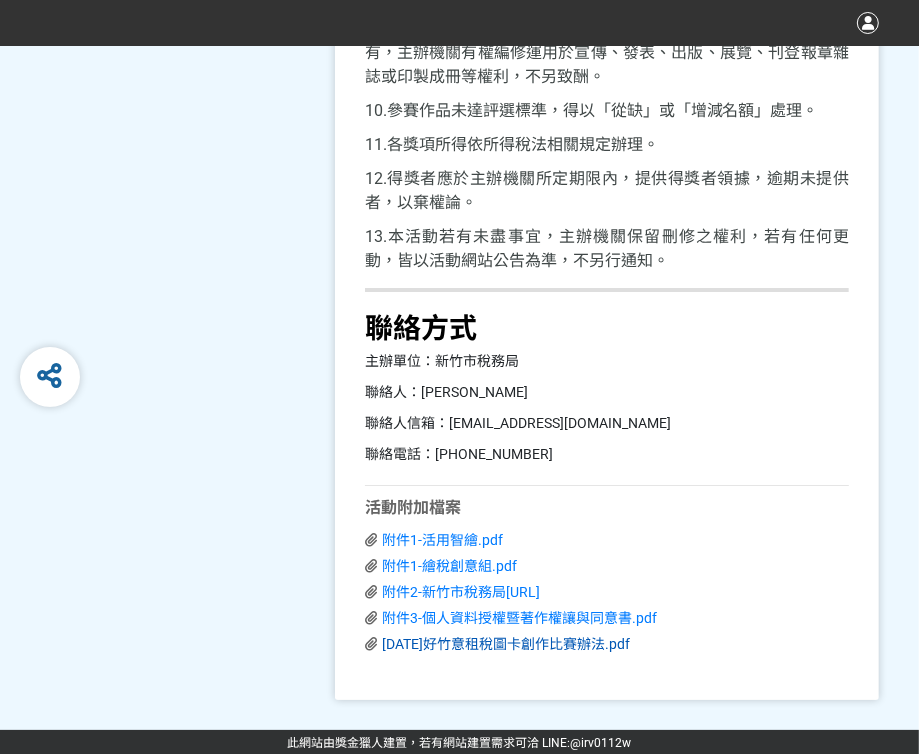 click on "114年好竹意租稅圖卡創作比賽辦法.pdf" at bounding box center (506, 644) 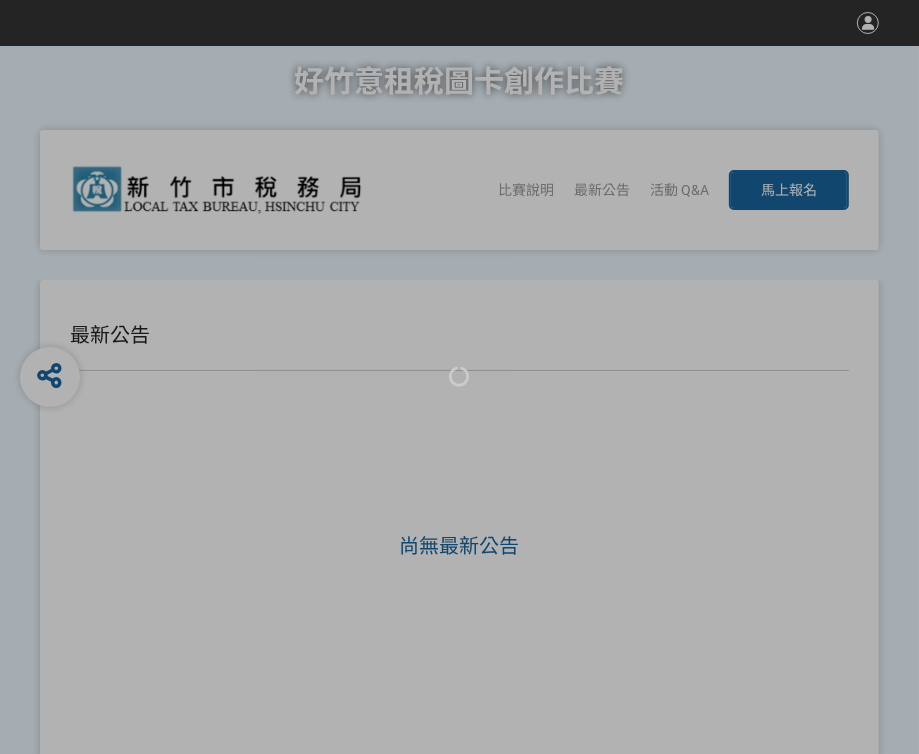 scroll, scrollTop: 0, scrollLeft: 0, axis: both 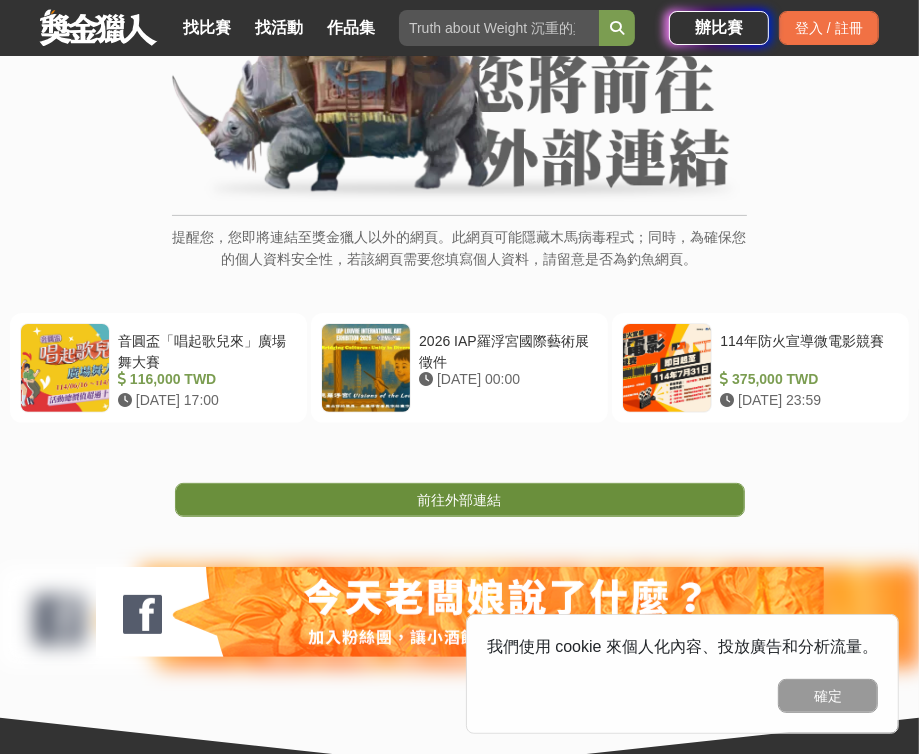 click on "前往外部連結" at bounding box center (460, 500) 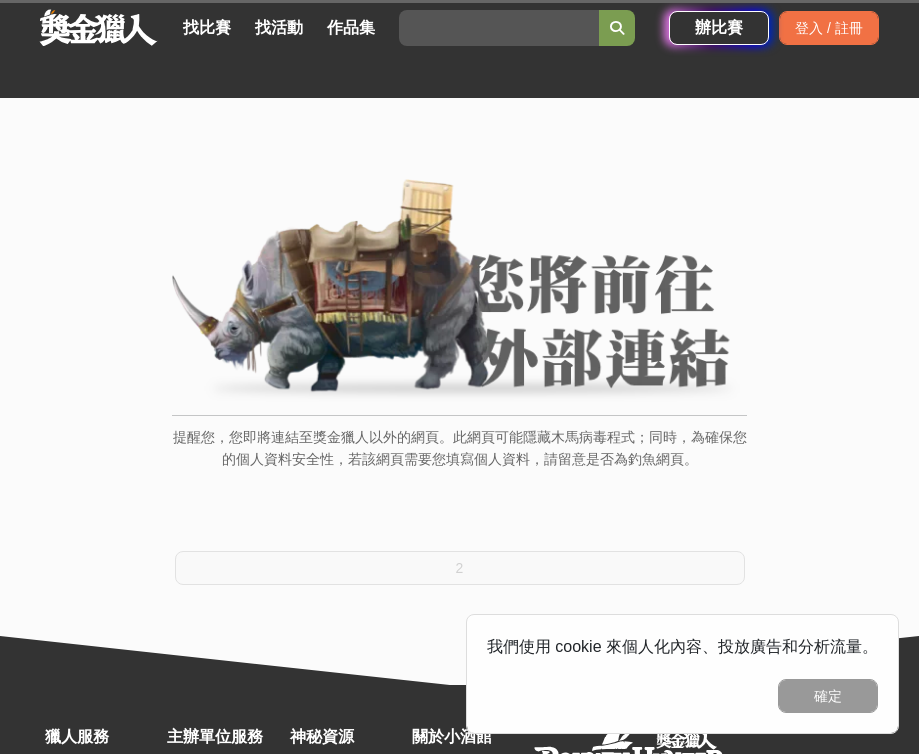scroll, scrollTop: 200, scrollLeft: 0, axis: vertical 